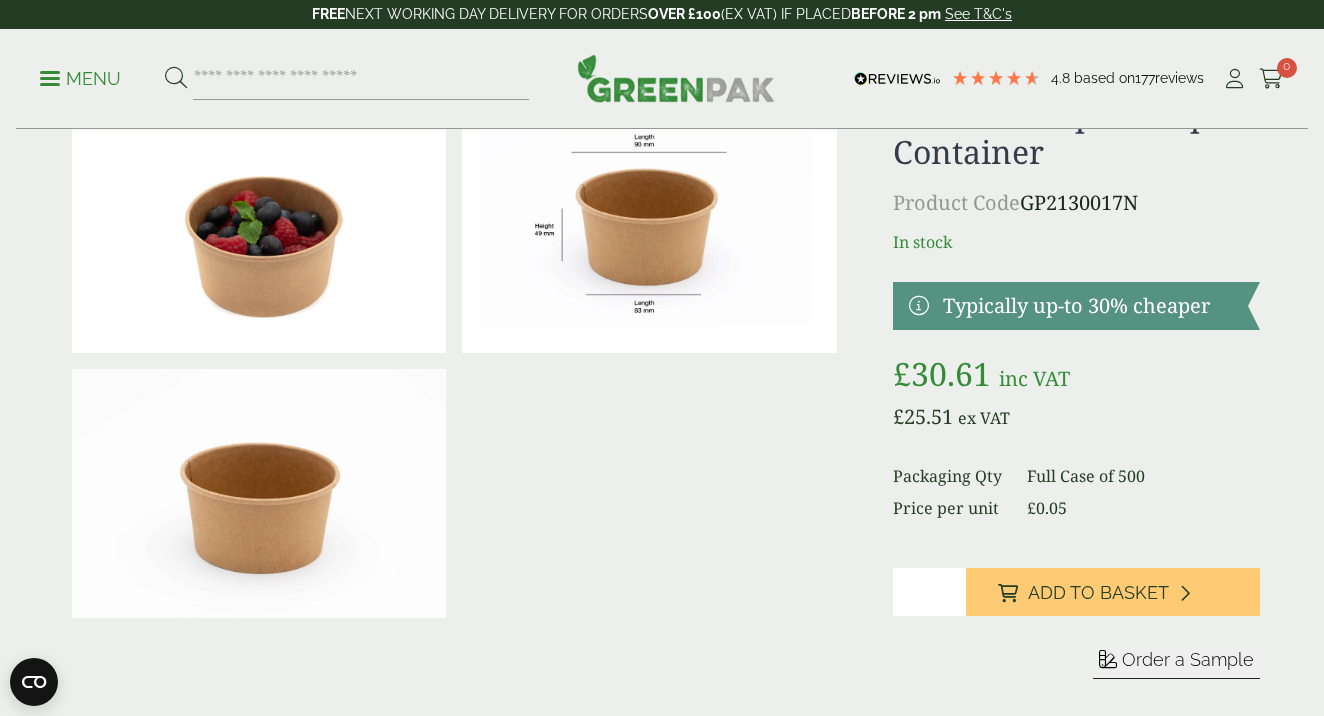scroll, scrollTop: 101, scrollLeft: 0, axis: vertical 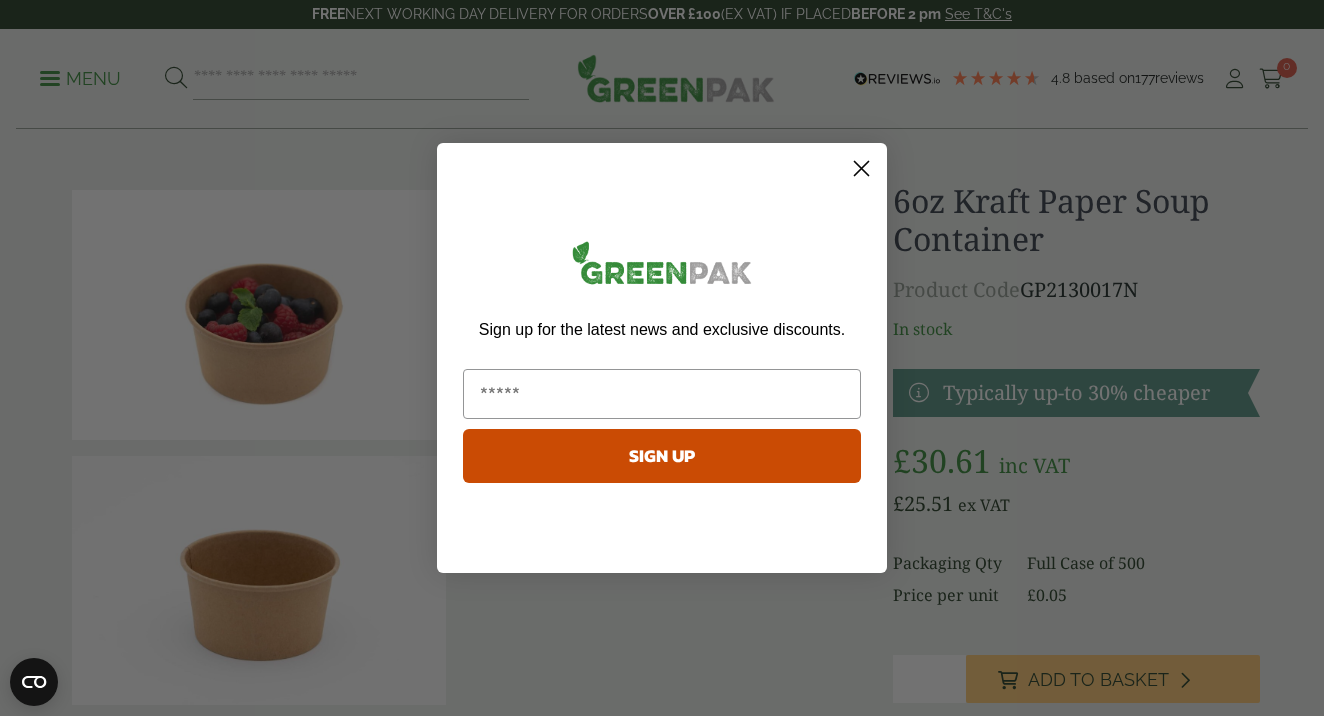 click 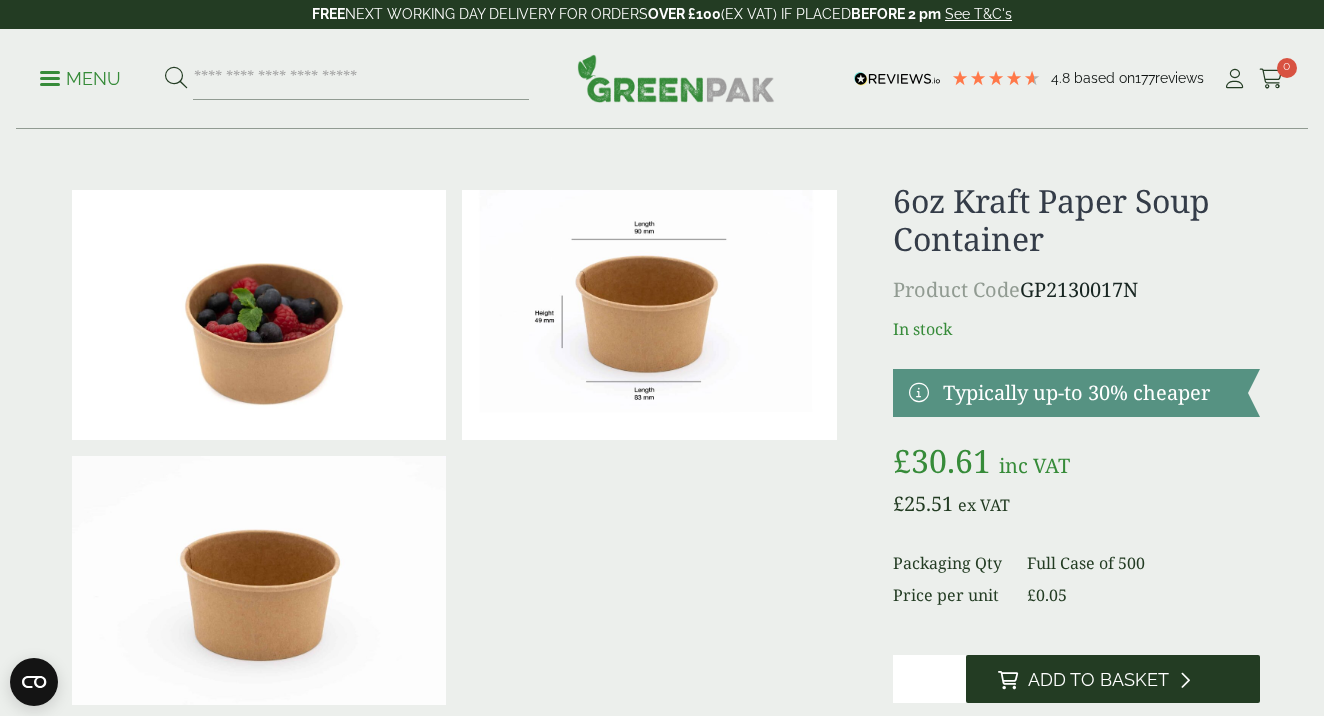 click on "Add to Basket" at bounding box center [1098, 680] 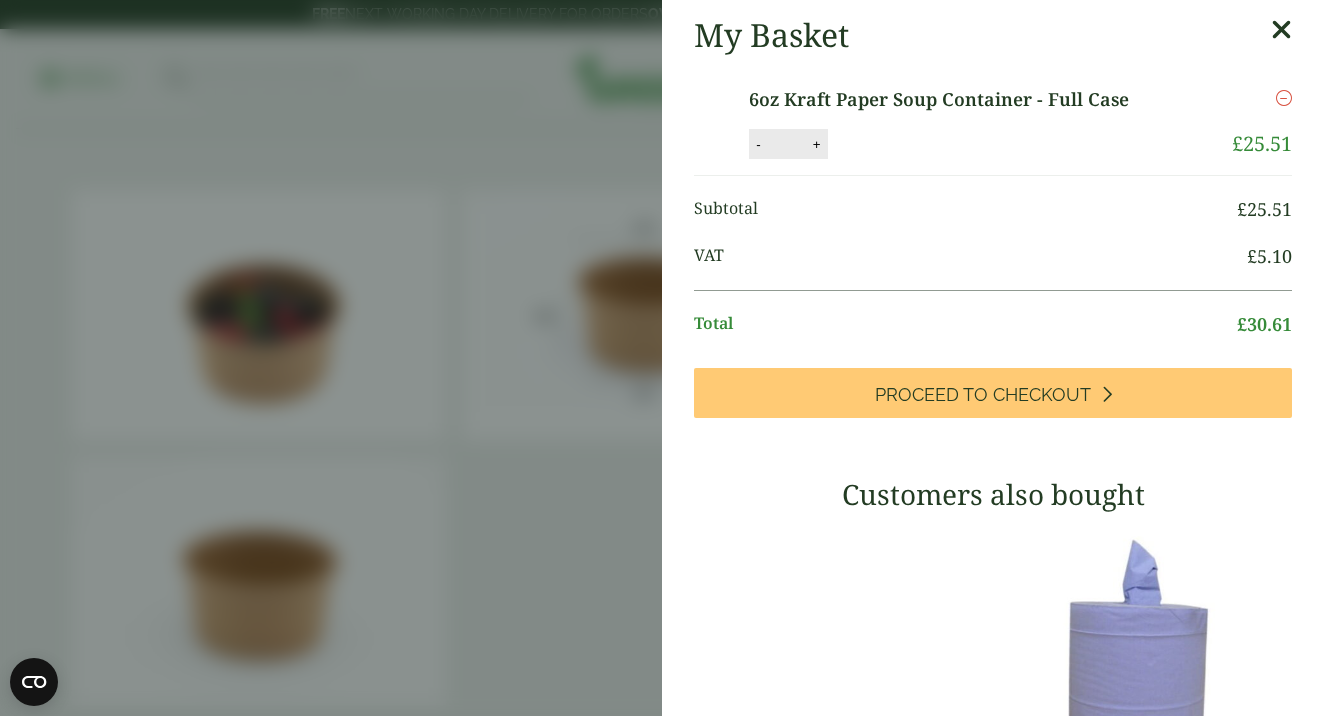 scroll, scrollTop: 0, scrollLeft: 0, axis: both 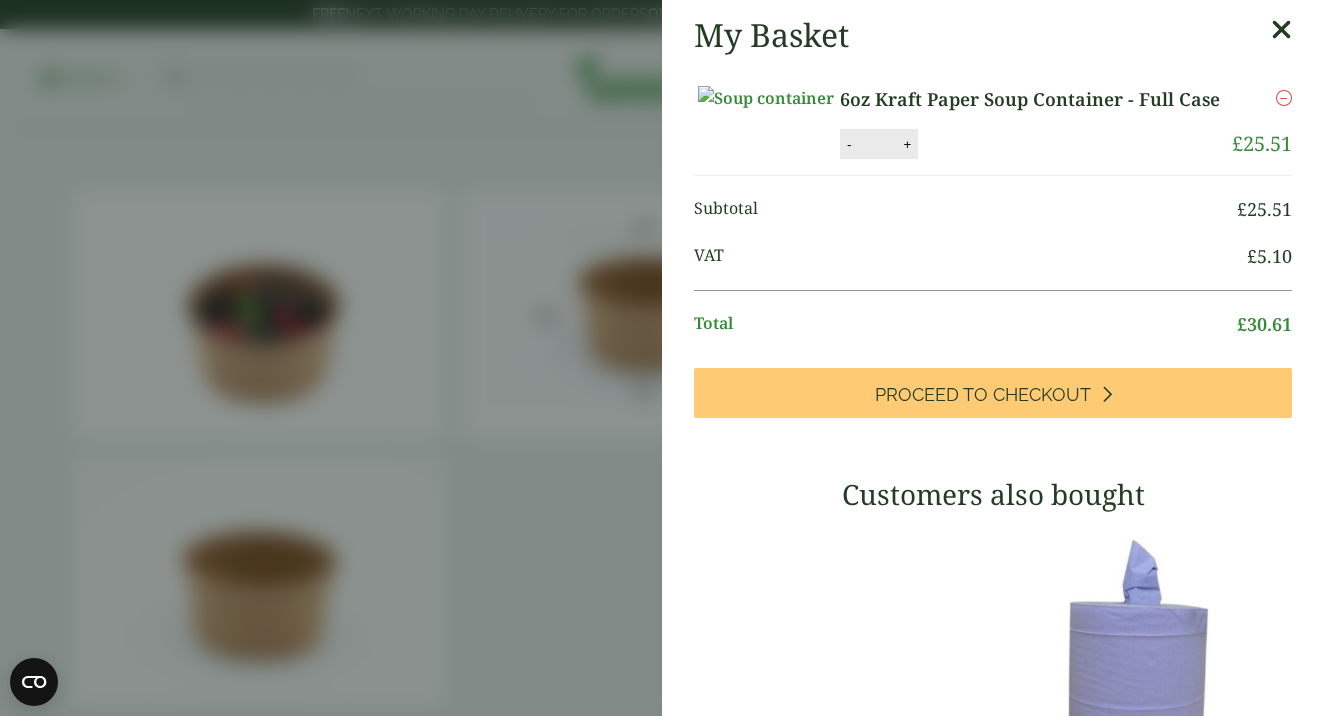 click at bounding box center [1281, 30] 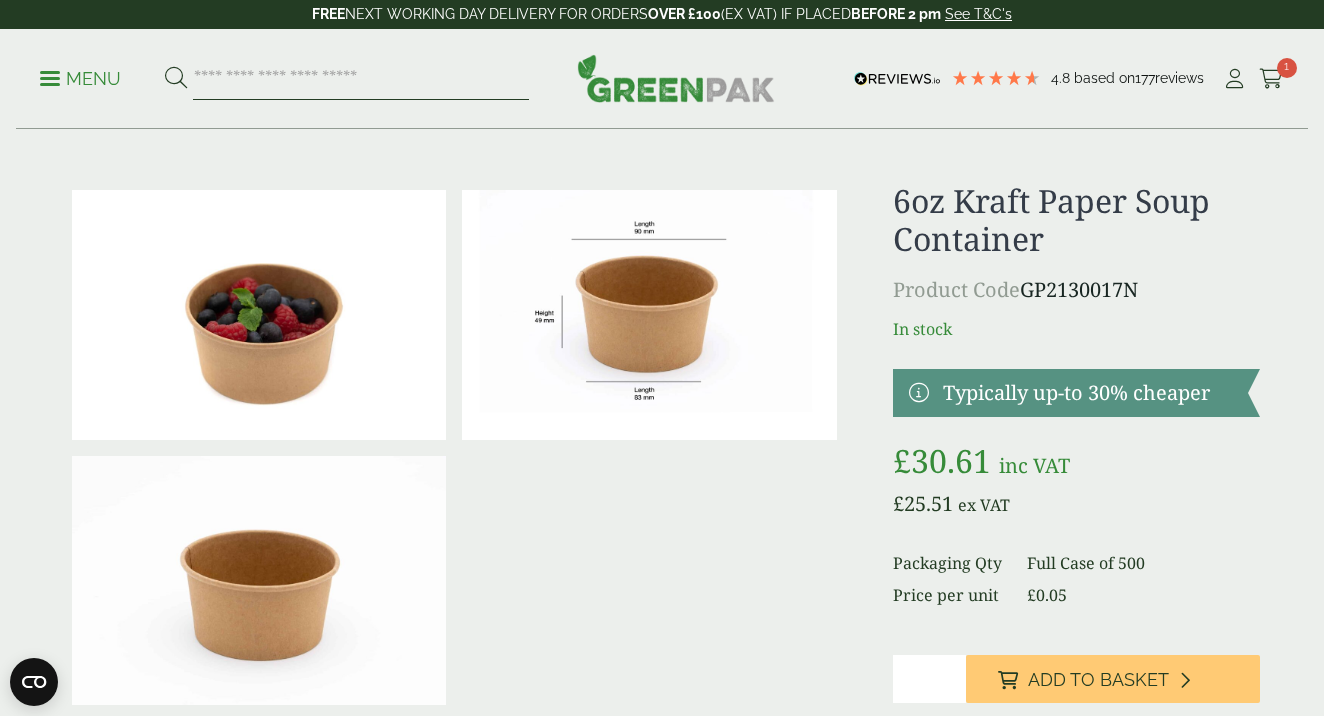 click at bounding box center [361, 79] 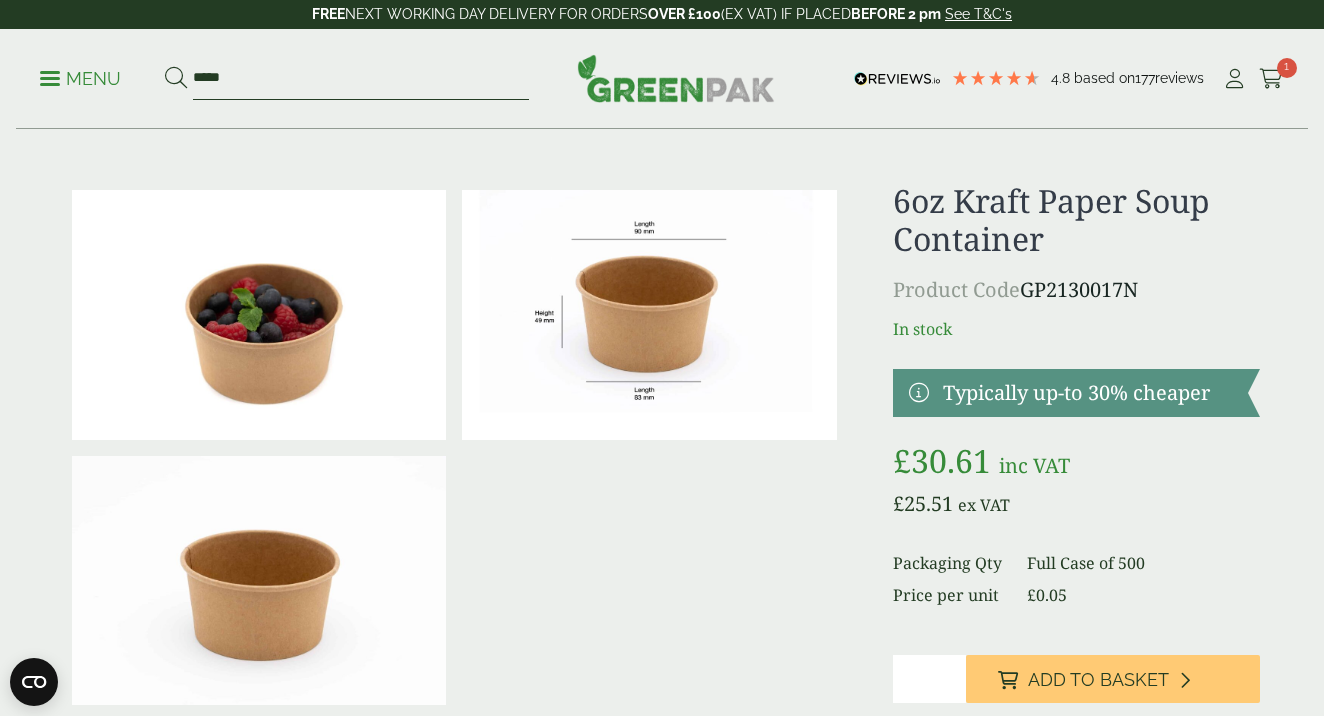 type on "*****" 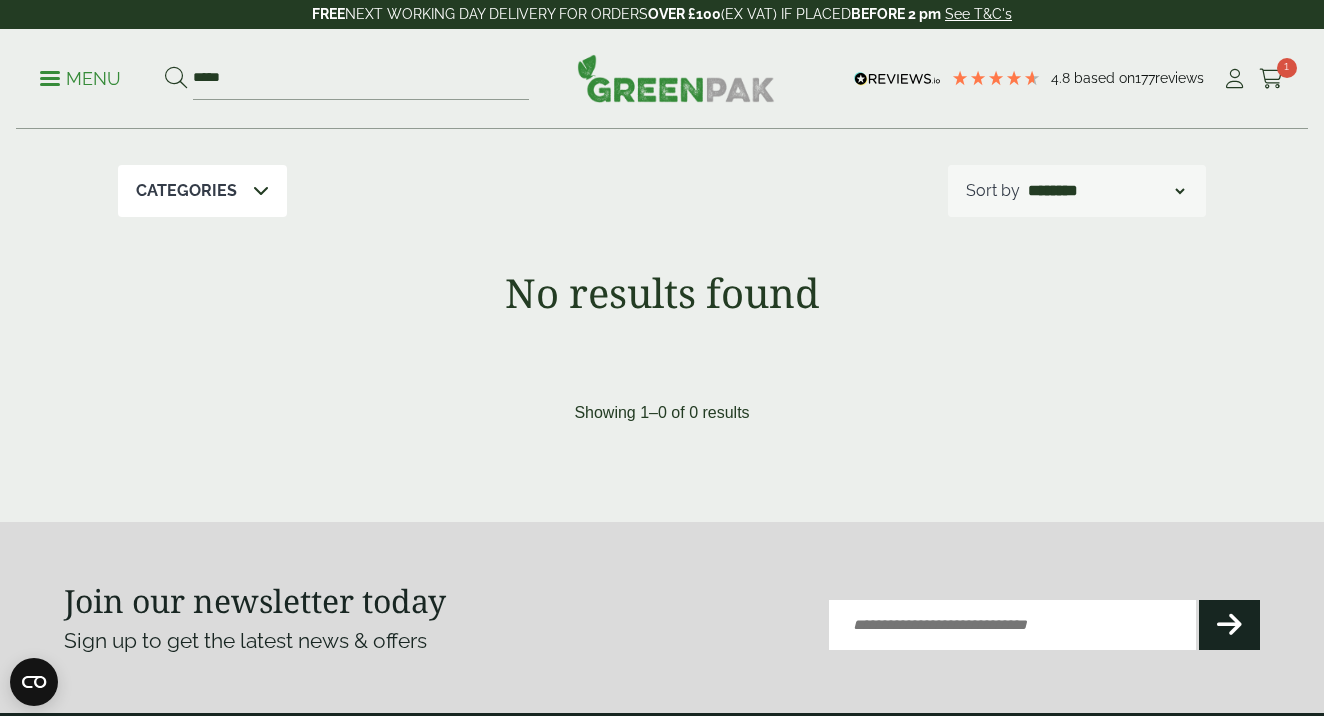 scroll, scrollTop: 441, scrollLeft: 0, axis: vertical 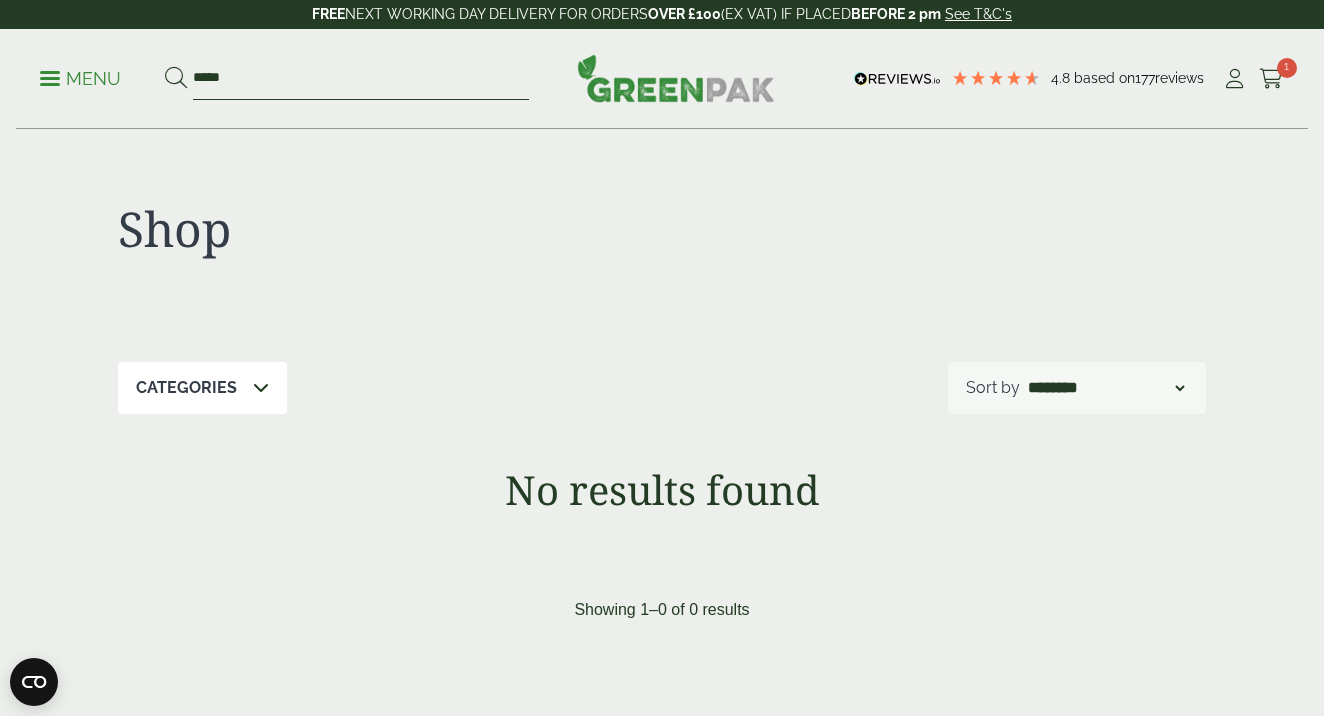 click on "*****" at bounding box center [361, 79] 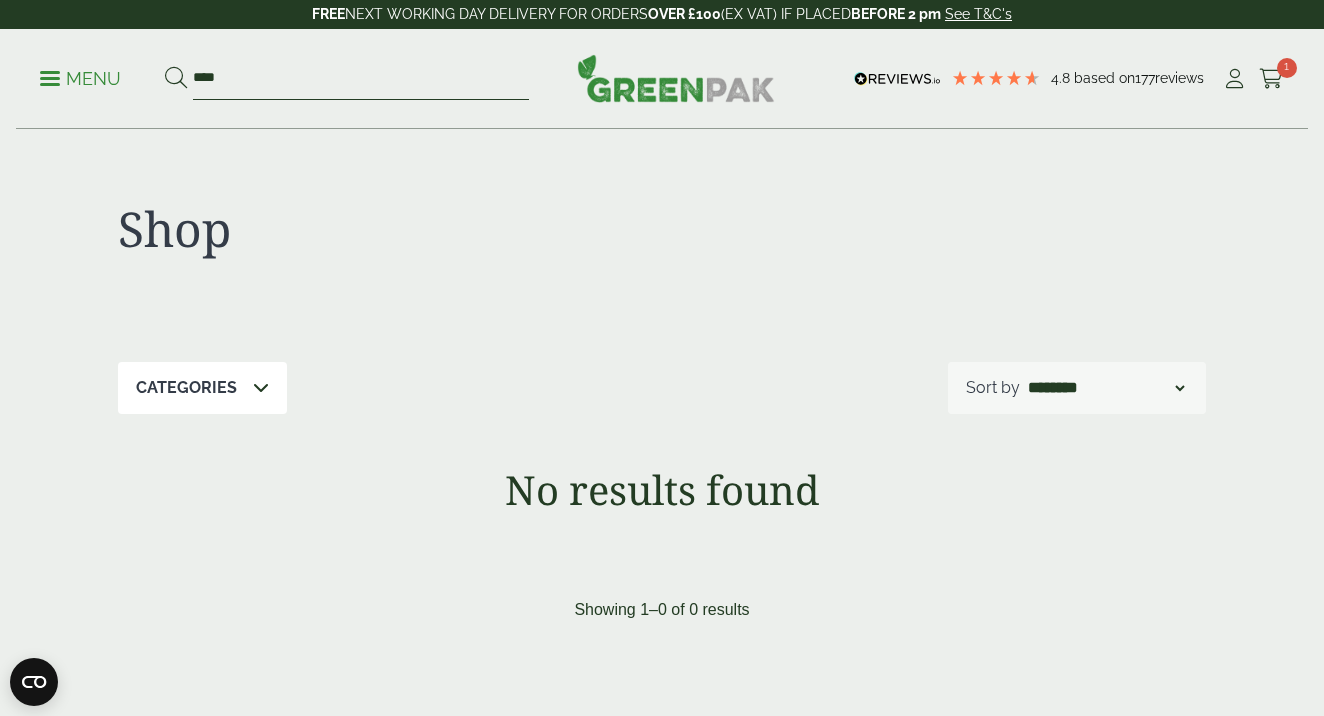 type on "****" 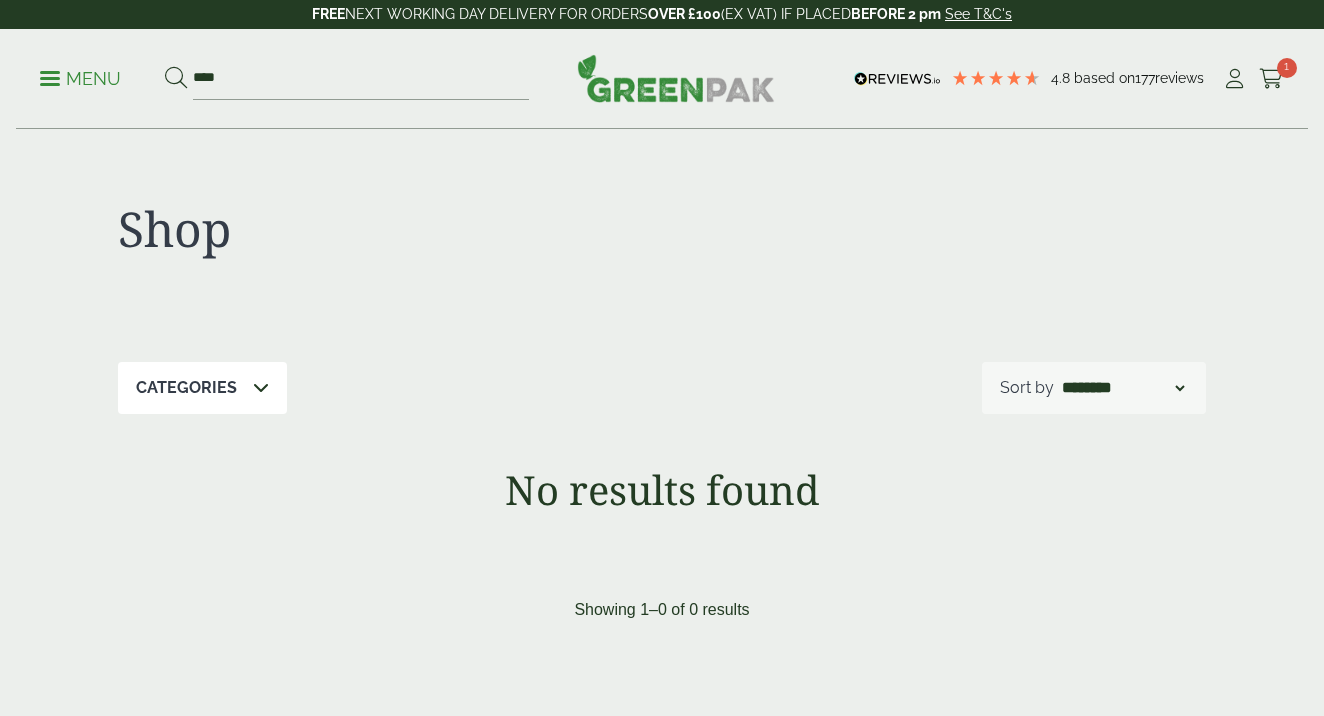 scroll, scrollTop: 0, scrollLeft: 0, axis: both 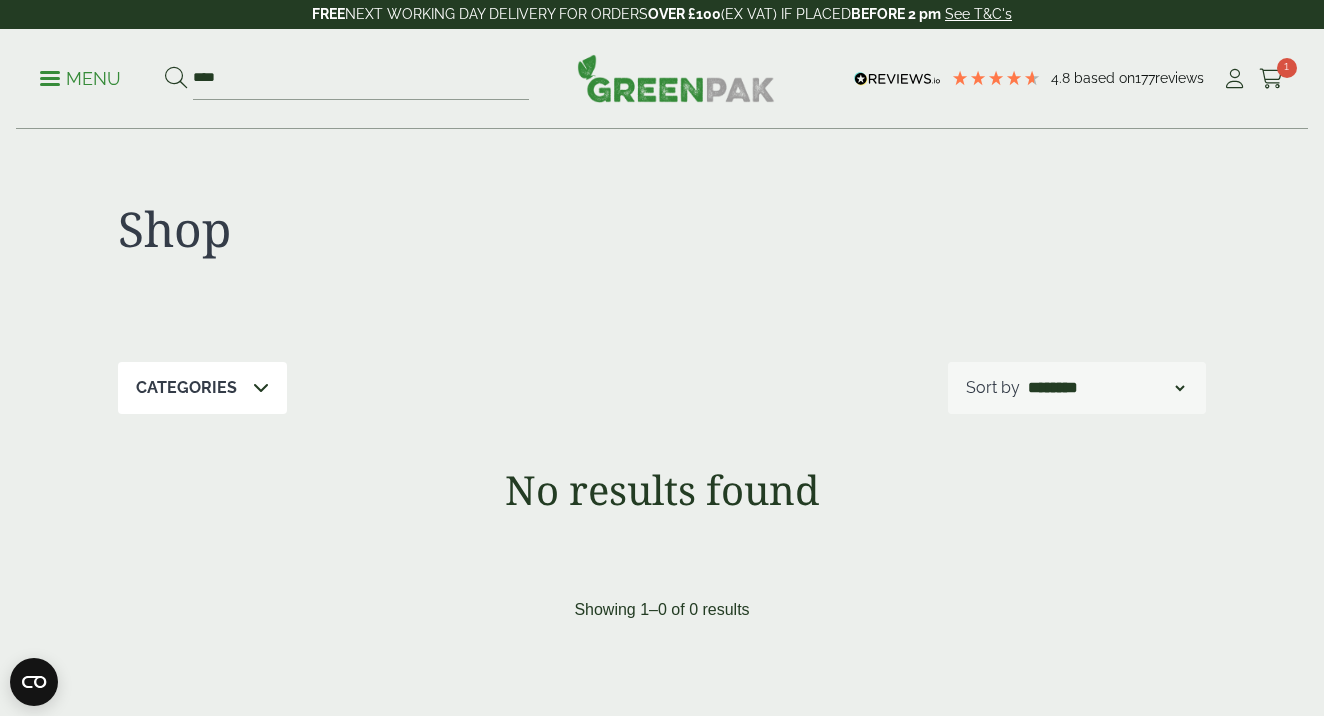 click on "Menu" at bounding box center [80, 77] 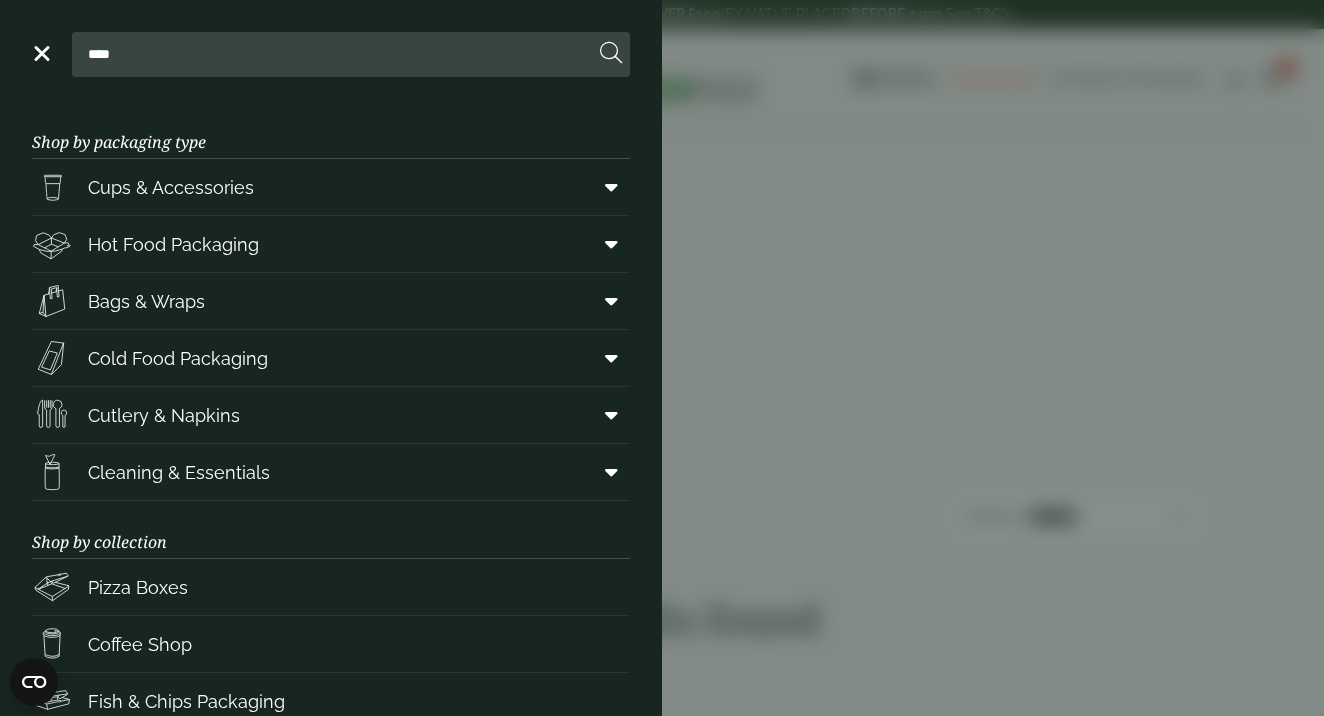 click on "****" at bounding box center (337, 54) 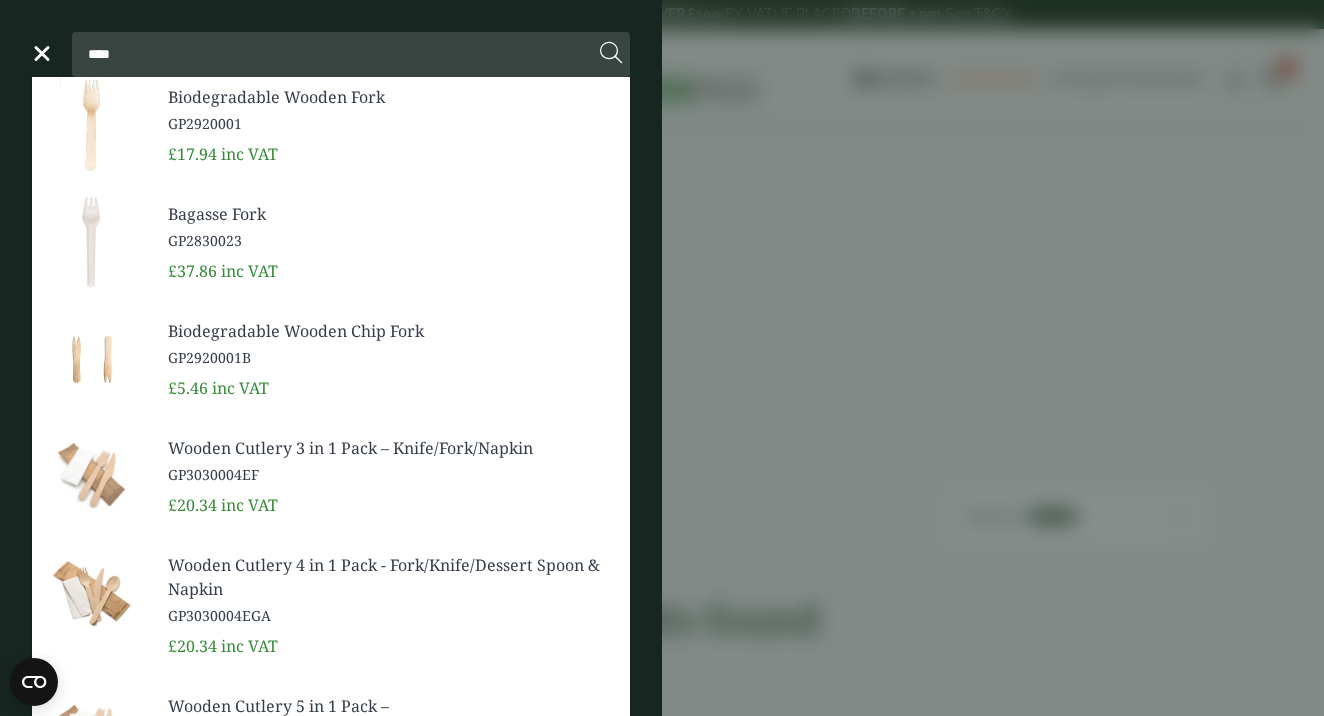 type on "****" 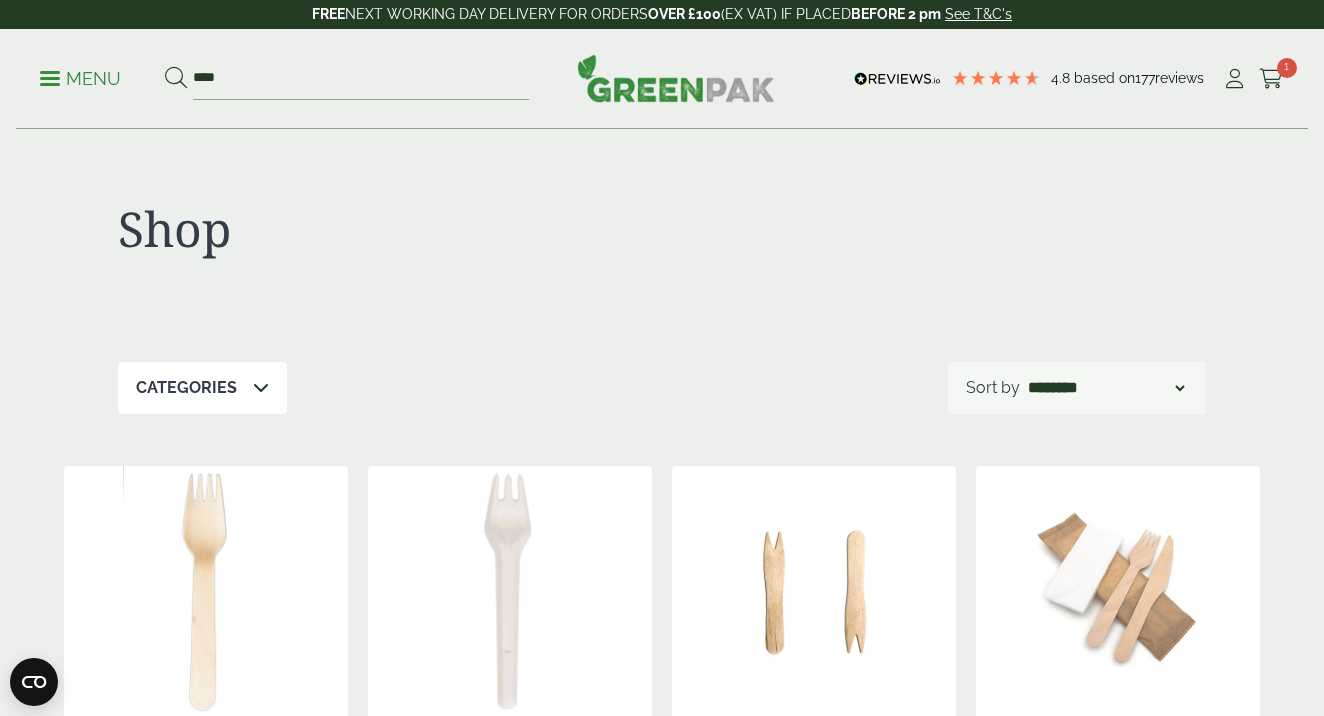 scroll, scrollTop: 0, scrollLeft: 0, axis: both 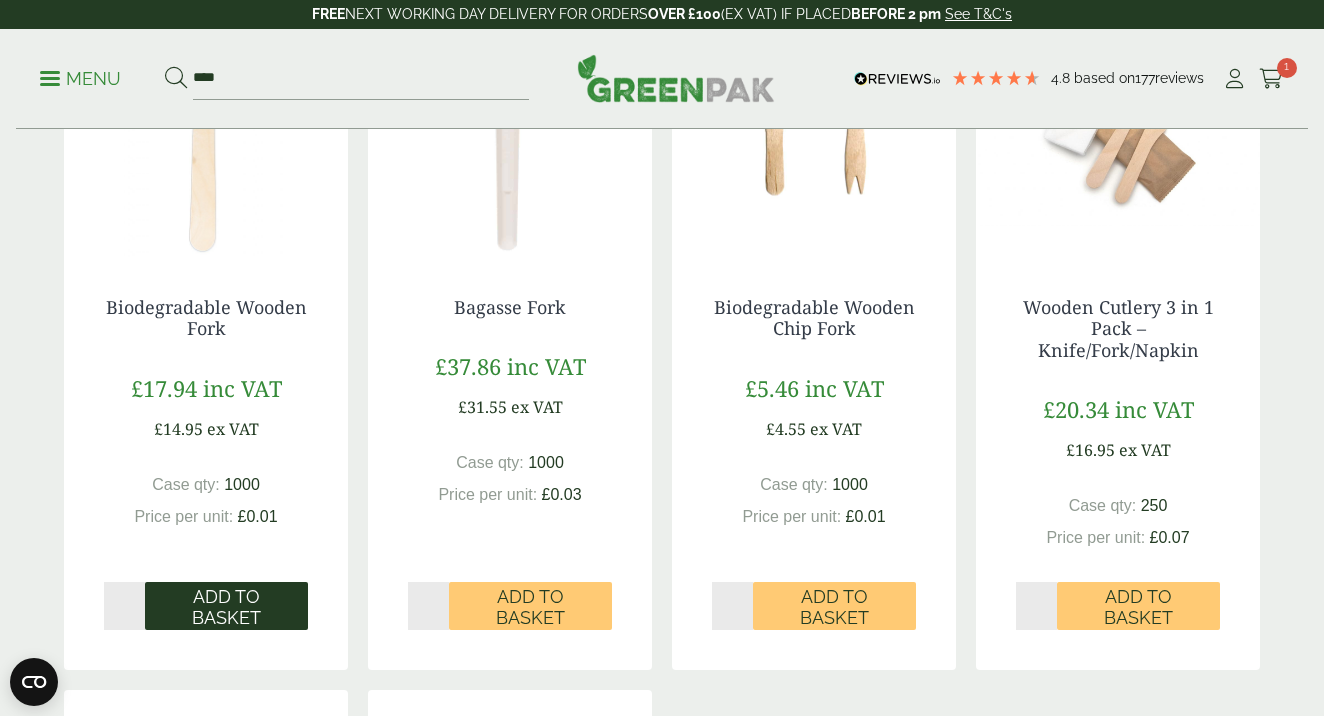 click on "Add to Basket" at bounding box center [226, 607] 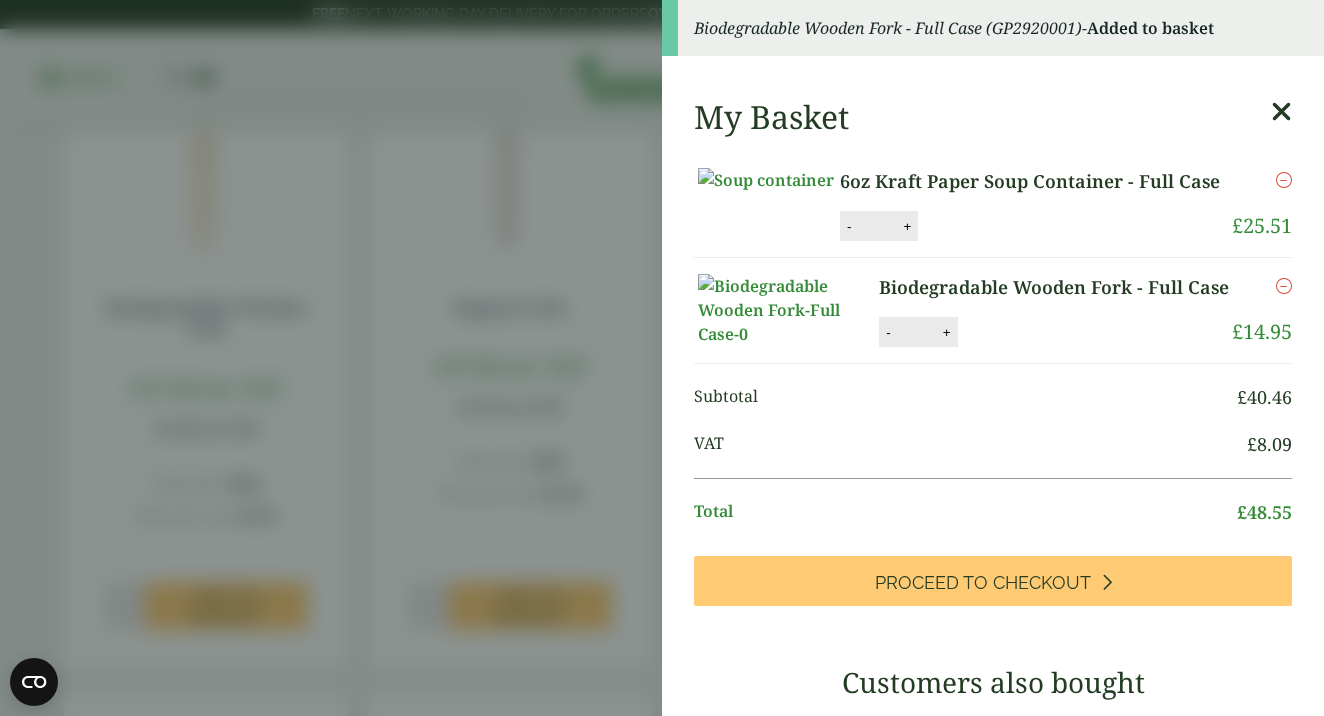 click on "Biodegradable Wooden Fork - Full Case (GP2920001)  -  Added to basket
My Basket
6oz Kraft Paper Soup Container - Full Case
6oz Kraft Paper Soup Container - Full Case quantity
- * +
Update
Remove
£ 25.51 - *" at bounding box center [662, 358] 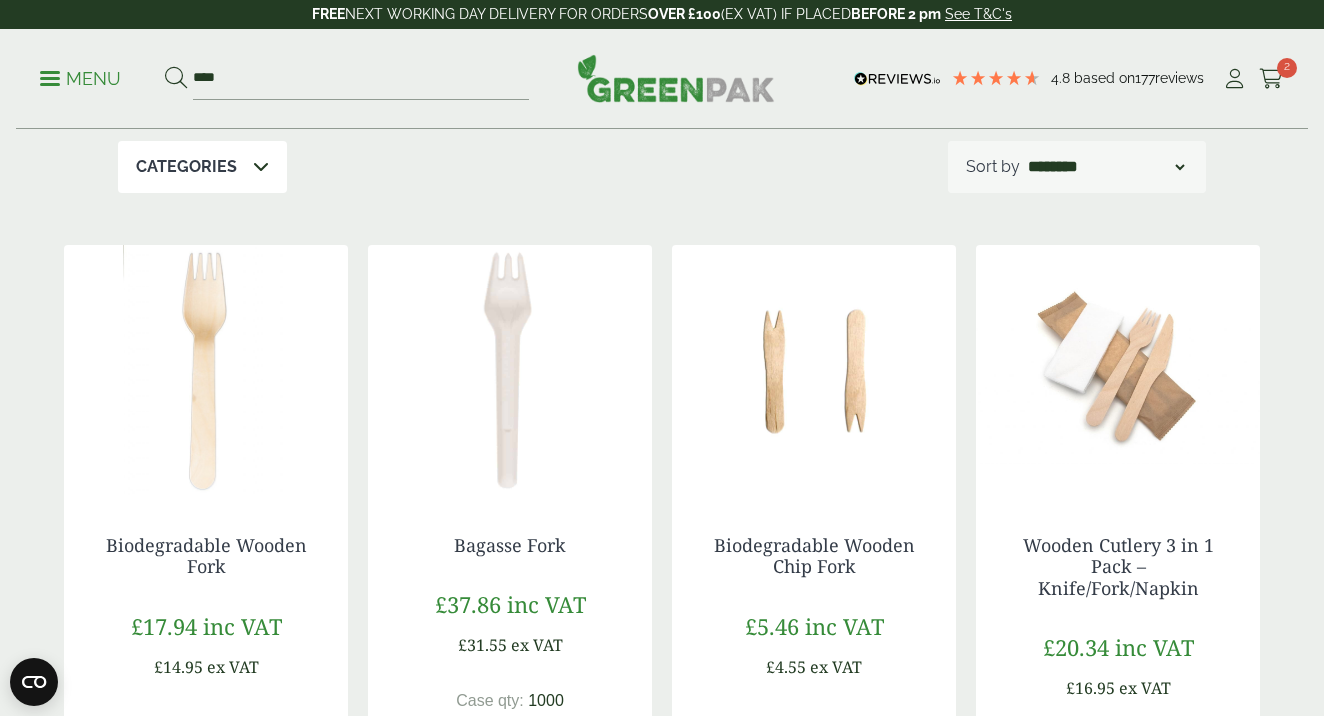 scroll, scrollTop: 209, scrollLeft: 0, axis: vertical 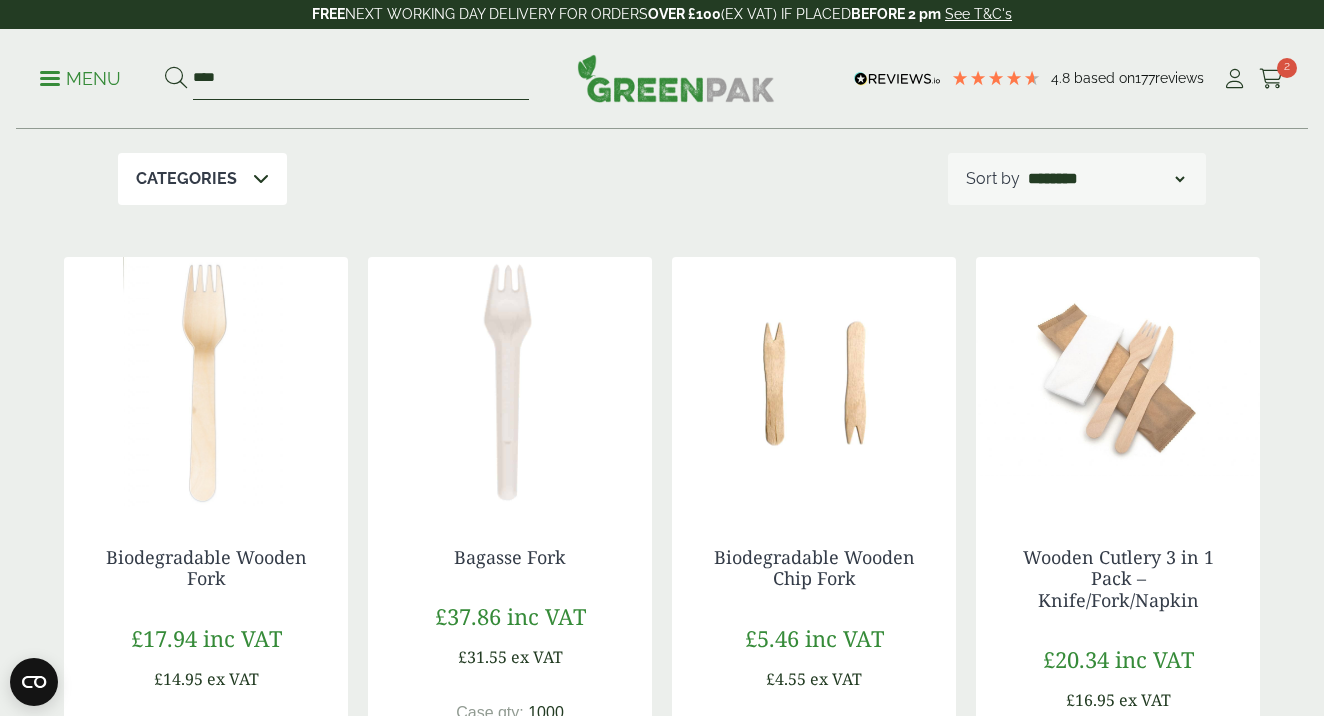 click on "****" at bounding box center [361, 79] 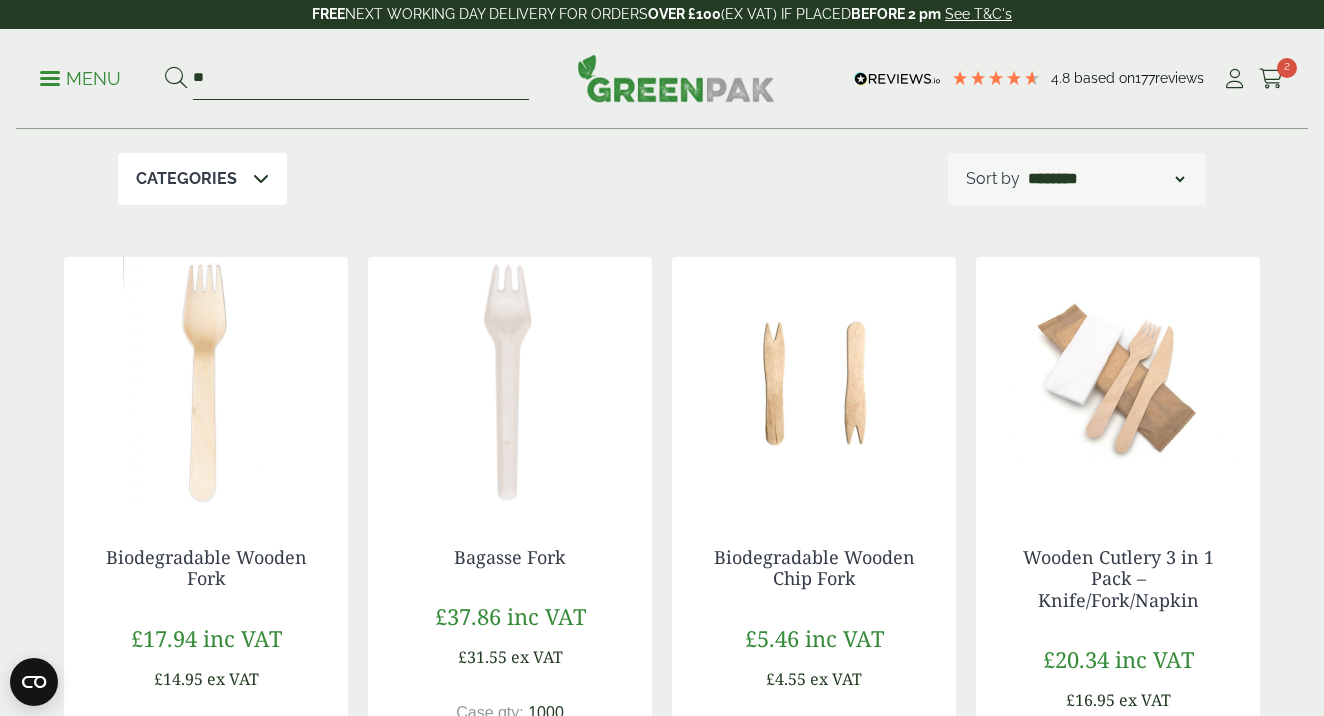 type on "*" 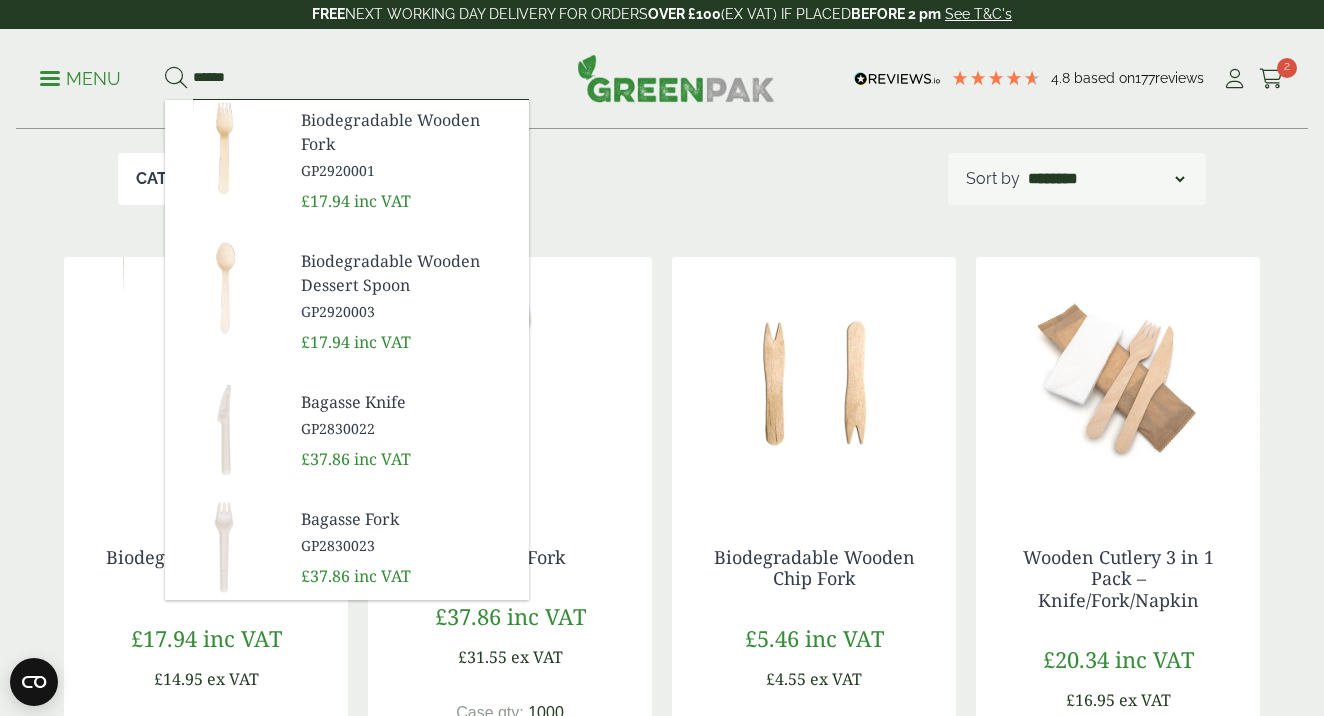 type on "******" 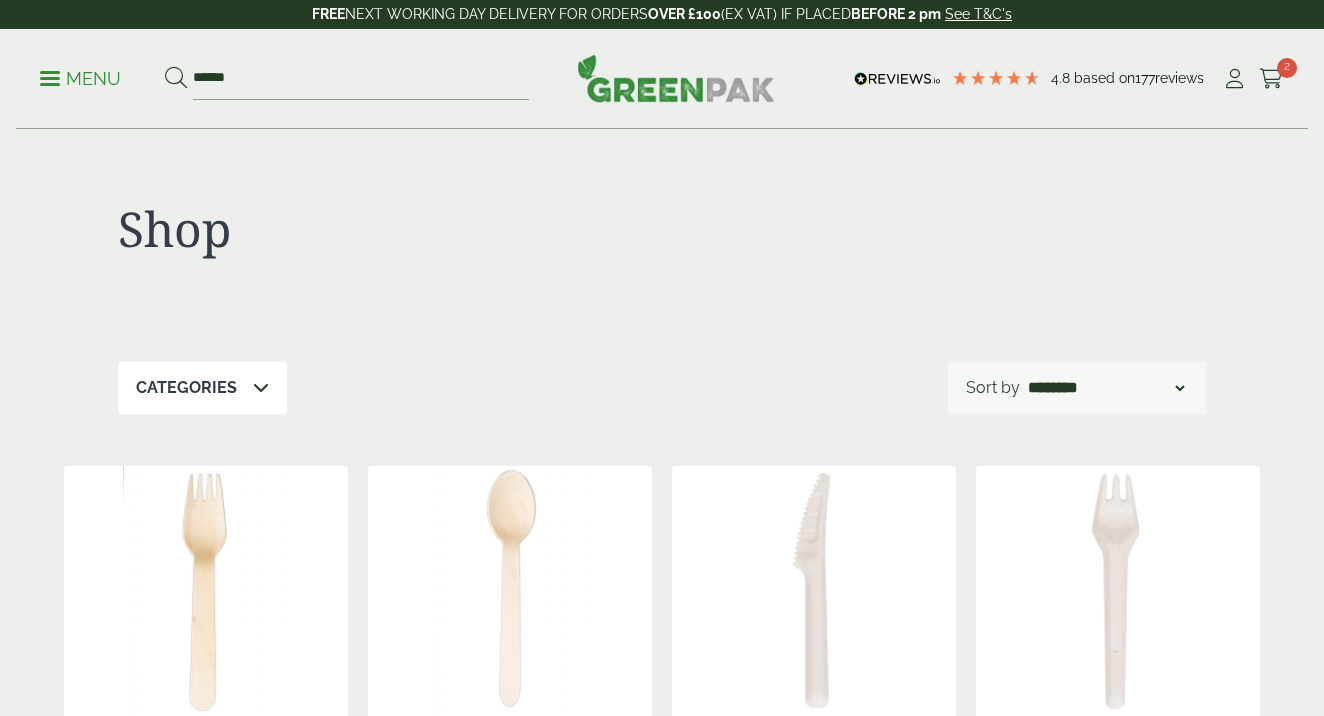 scroll, scrollTop: 541, scrollLeft: 0, axis: vertical 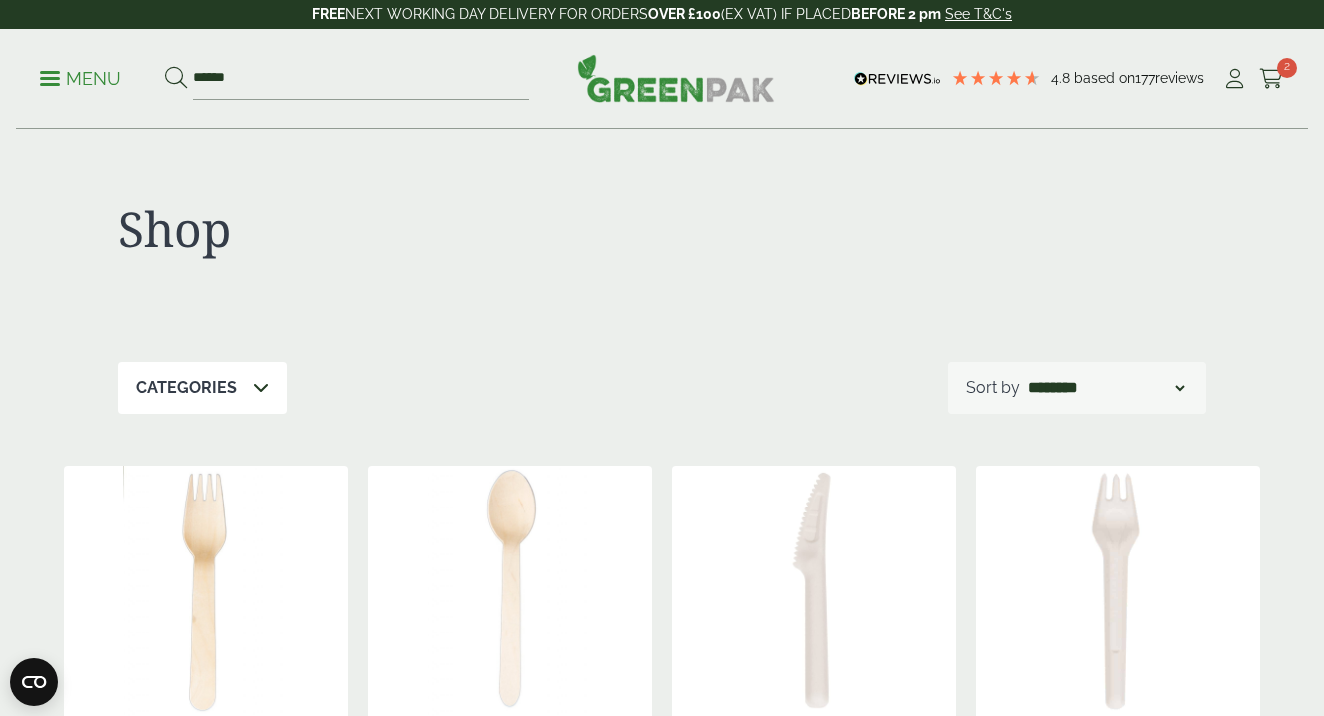 click on "Menu" at bounding box center [80, 79] 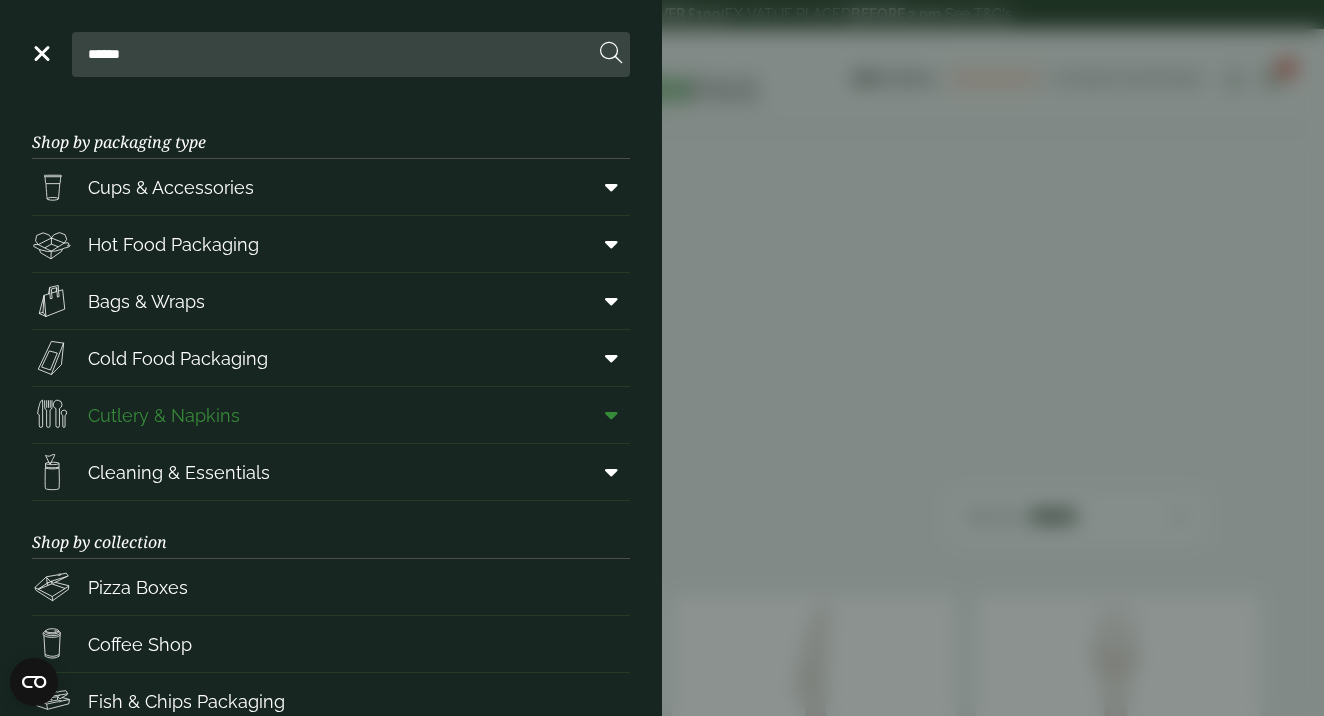 click on "Cutlery & Napkins" at bounding box center (164, 415) 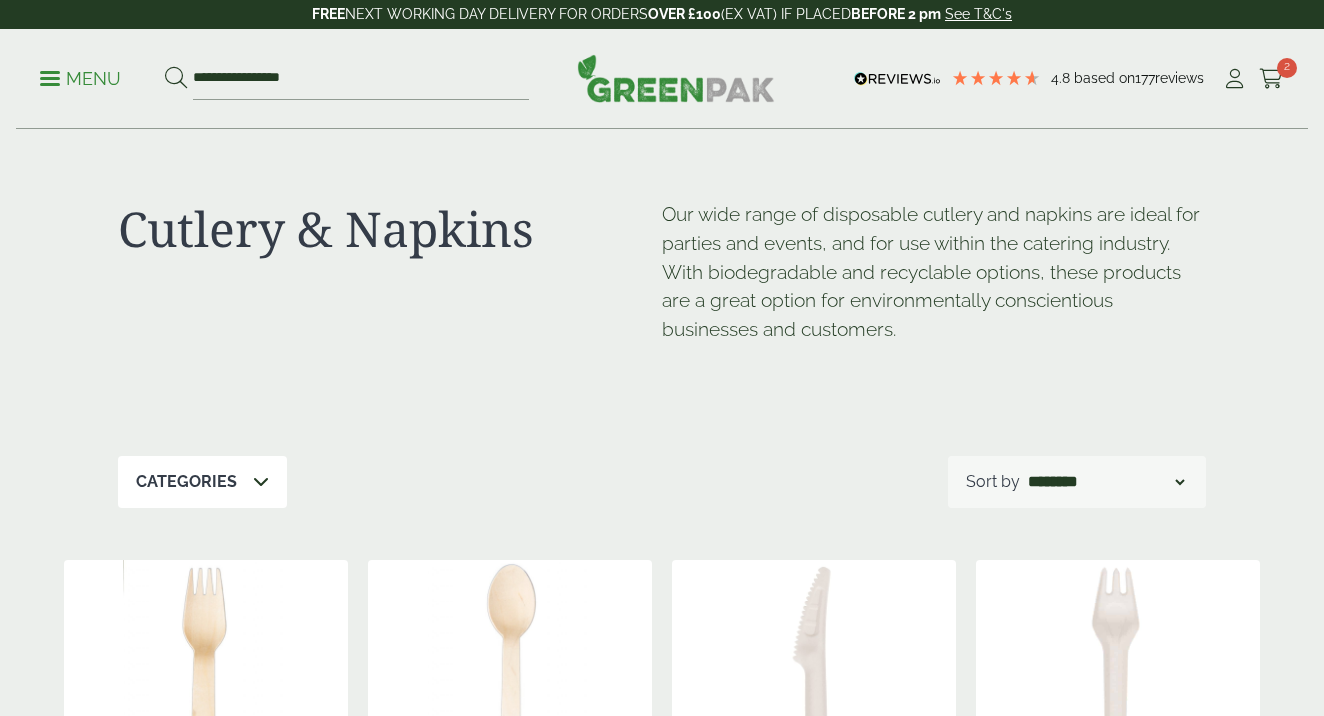 scroll, scrollTop: 0, scrollLeft: 0, axis: both 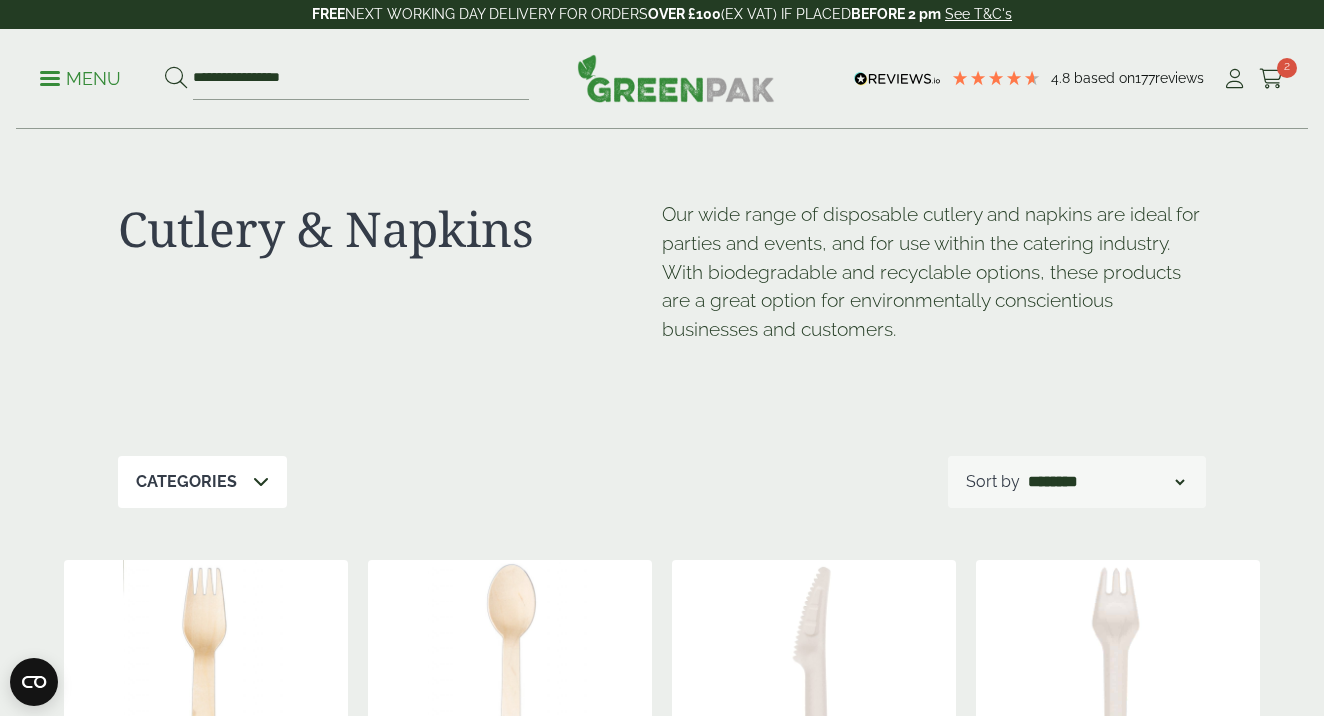 click at bounding box center [261, 481] 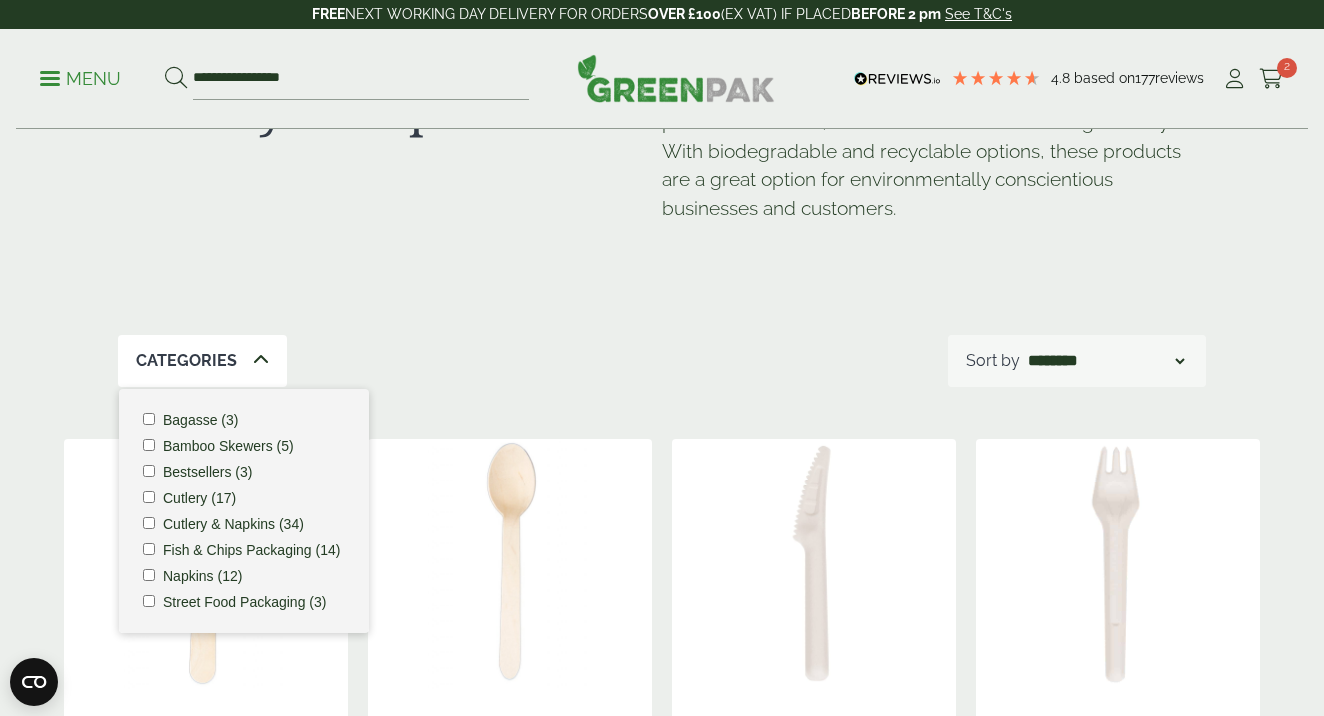 scroll, scrollTop: 137, scrollLeft: 0, axis: vertical 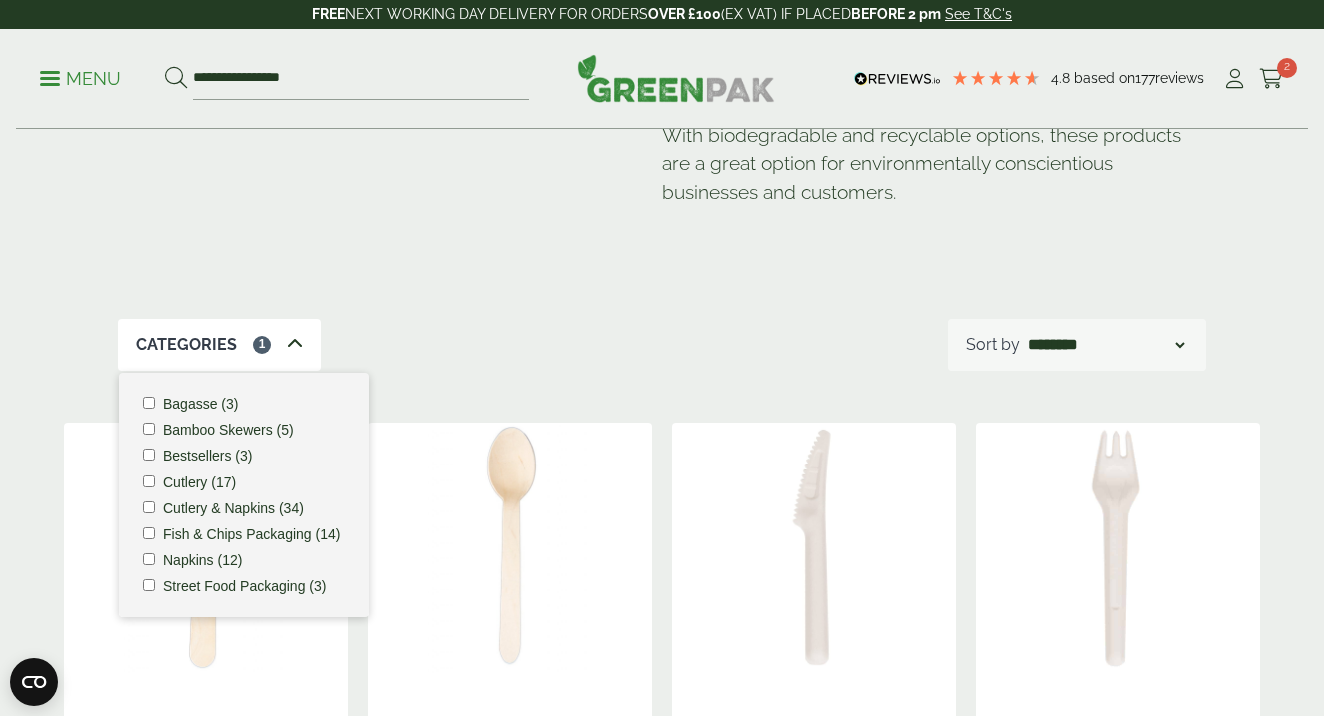 click on "Categories 1
Bagasse (3)
Bamboo Skewers (5)
Bestsellers (3)
Cutlery (17)
Cutlery & Napkins (34)
Napkins (12) More…" at bounding box center [662, 345] 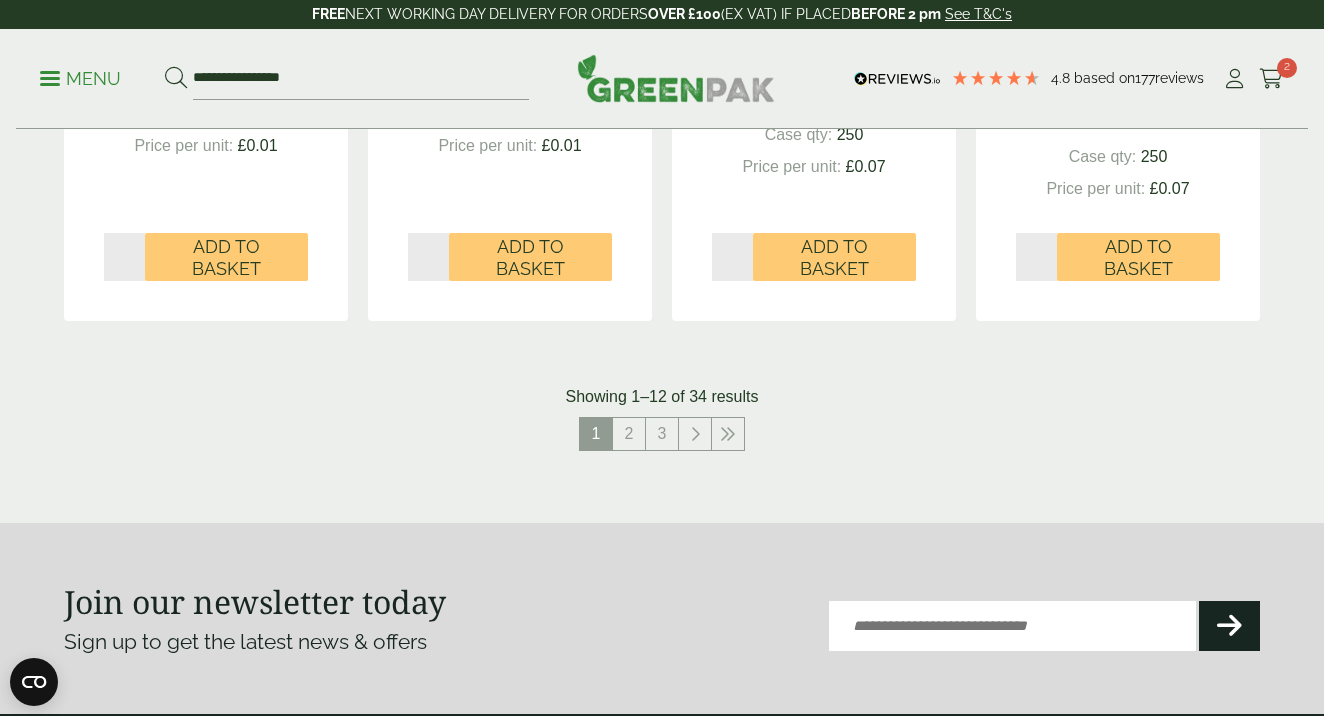 scroll, scrollTop: 2252, scrollLeft: 0, axis: vertical 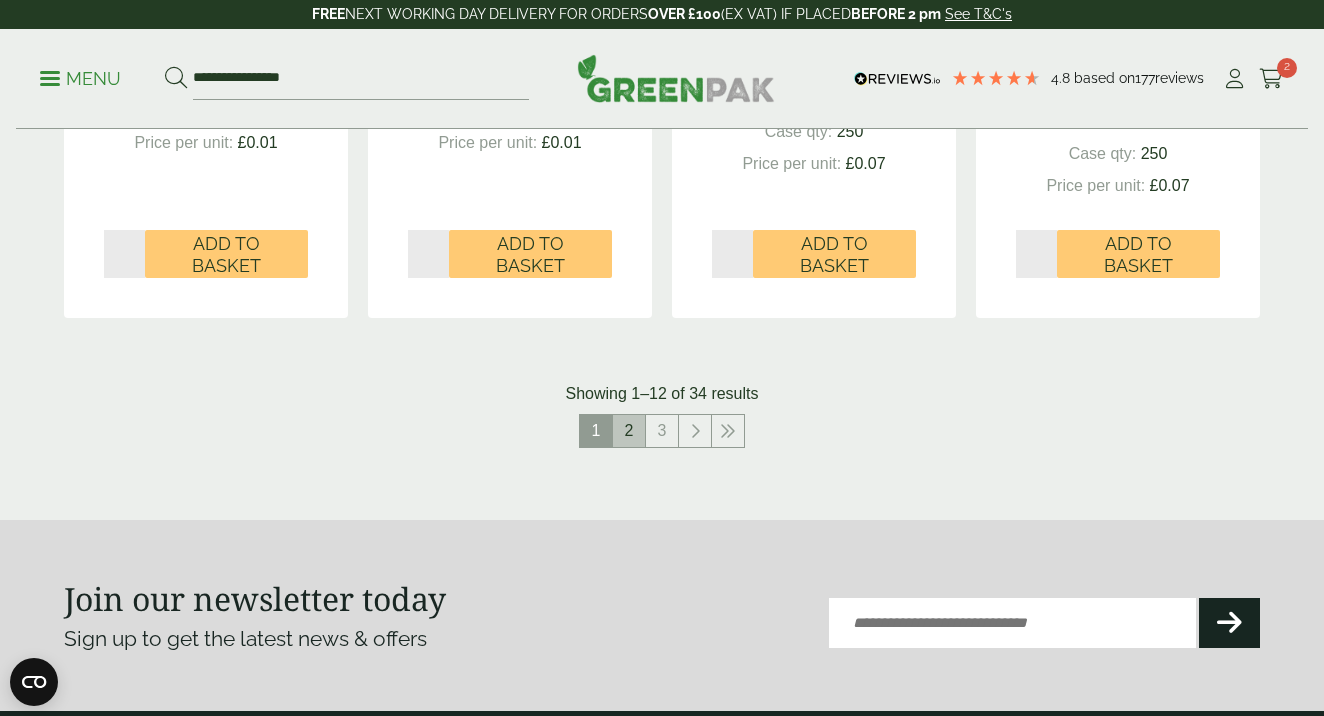 click on "2" at bounding box center [629, 431] 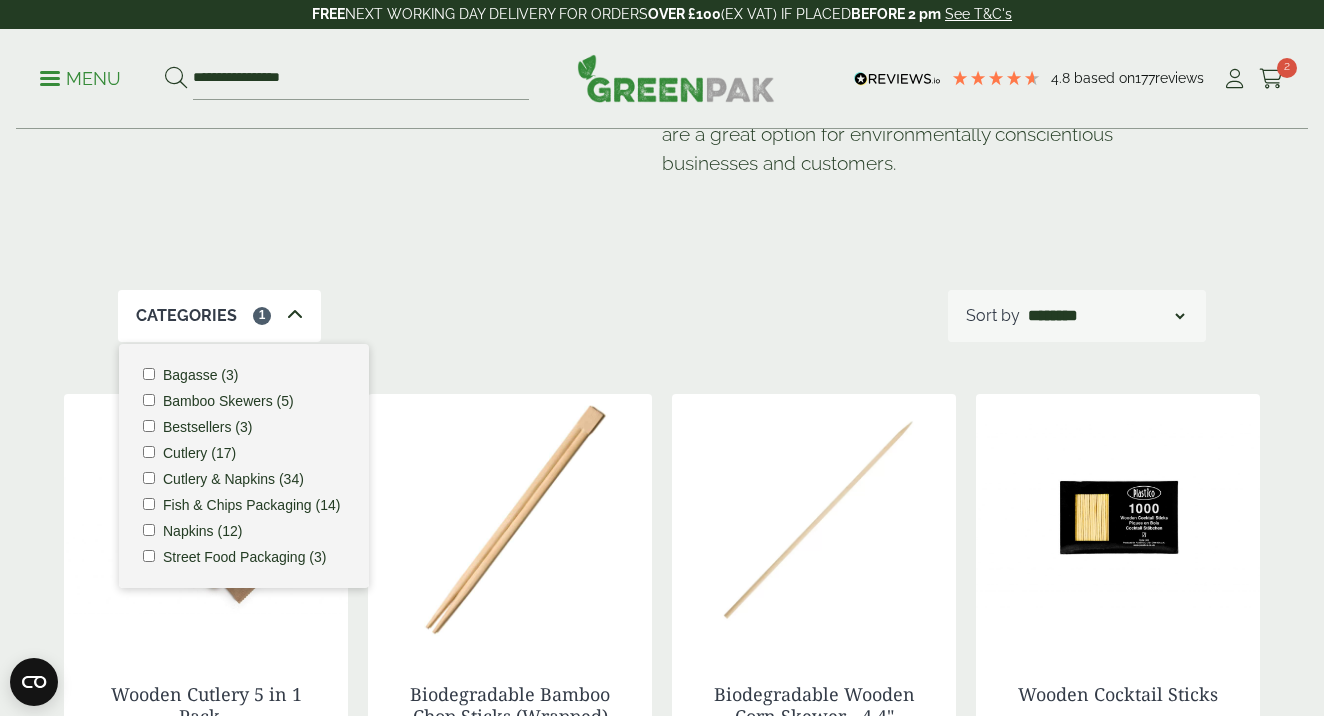 scroll, scrollTop: 170, scrollLeft: 0, axis: vertical 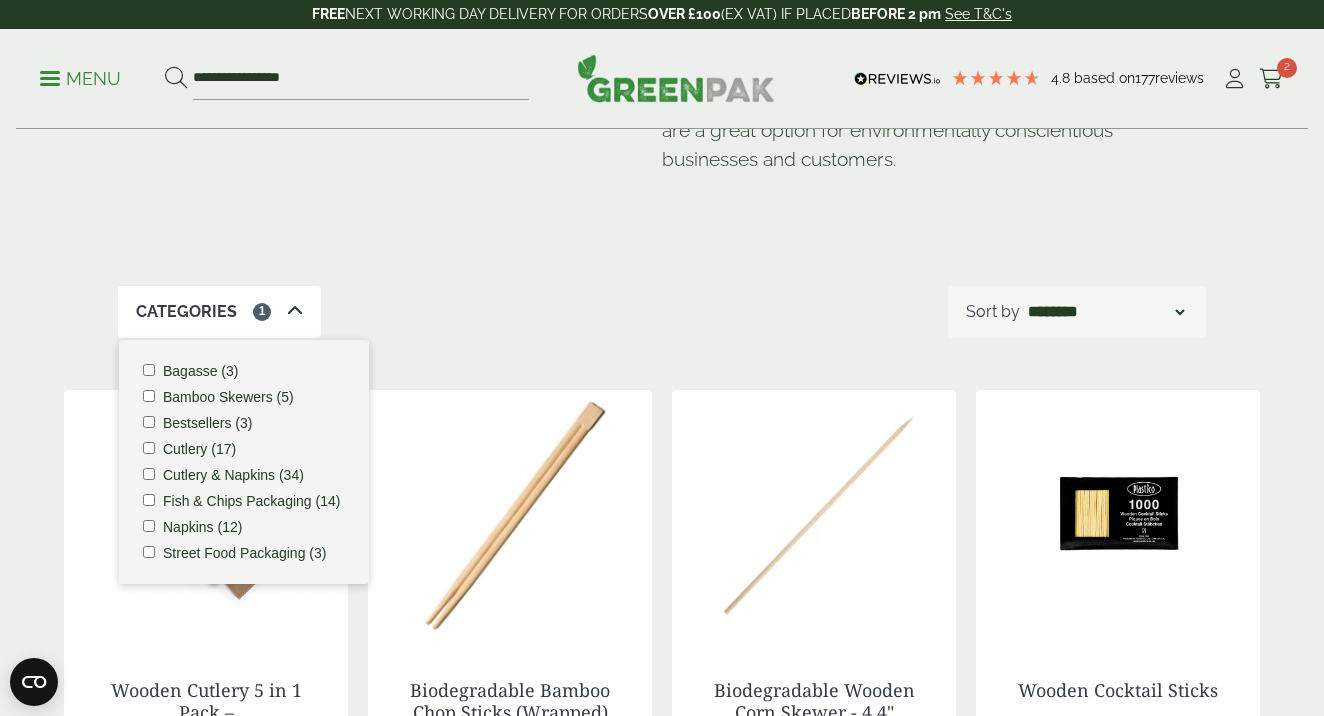click on "Cutlery & Napkins
Our wide range of disposable cutlery and napkins are ideal for parties and events, and for use within the catering industry. With biodegradable and recyclable options, these products are a great option for environmentally conscientious businesses and customers." at bounding box center (662, 123) 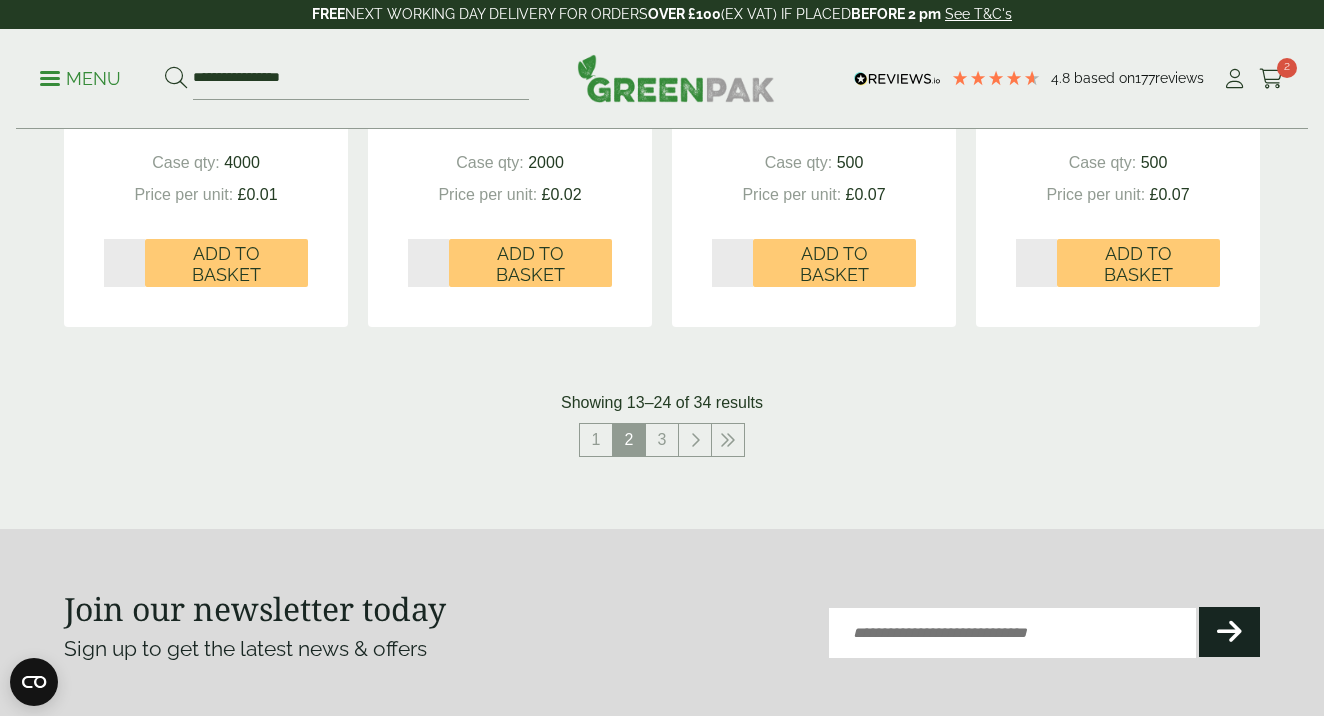 scroll, scrollTop: 2226, scrollLeft: 0, axis: vertical 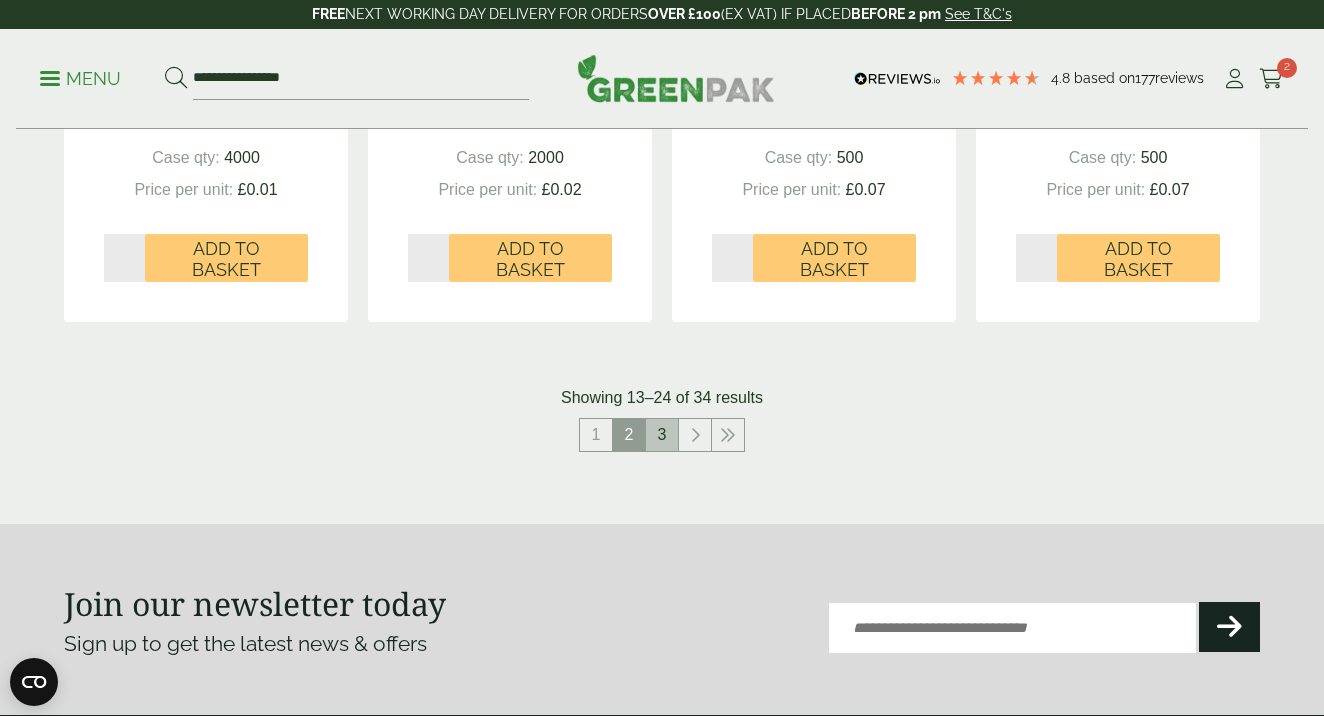 click on "3" at bounding box center (662, 435) 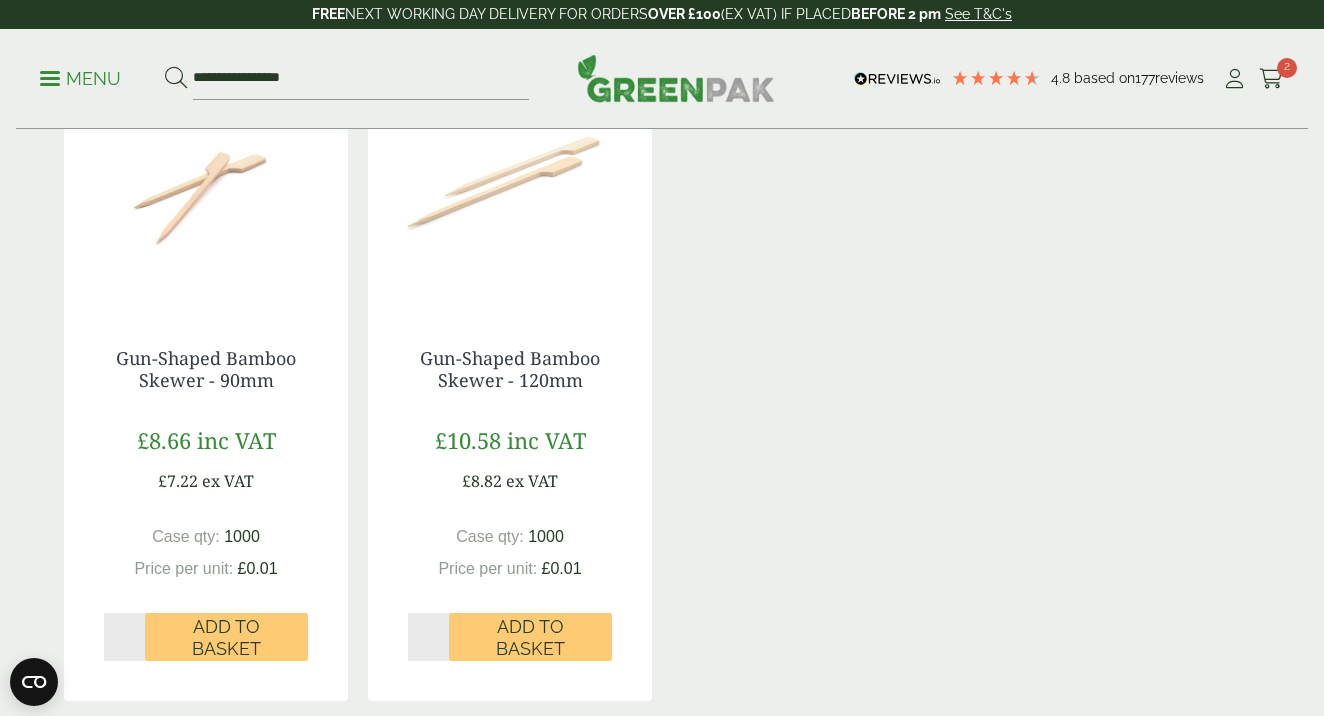 scroll, scrollTop: 1827, scrollLeft: 0, axis: vertical 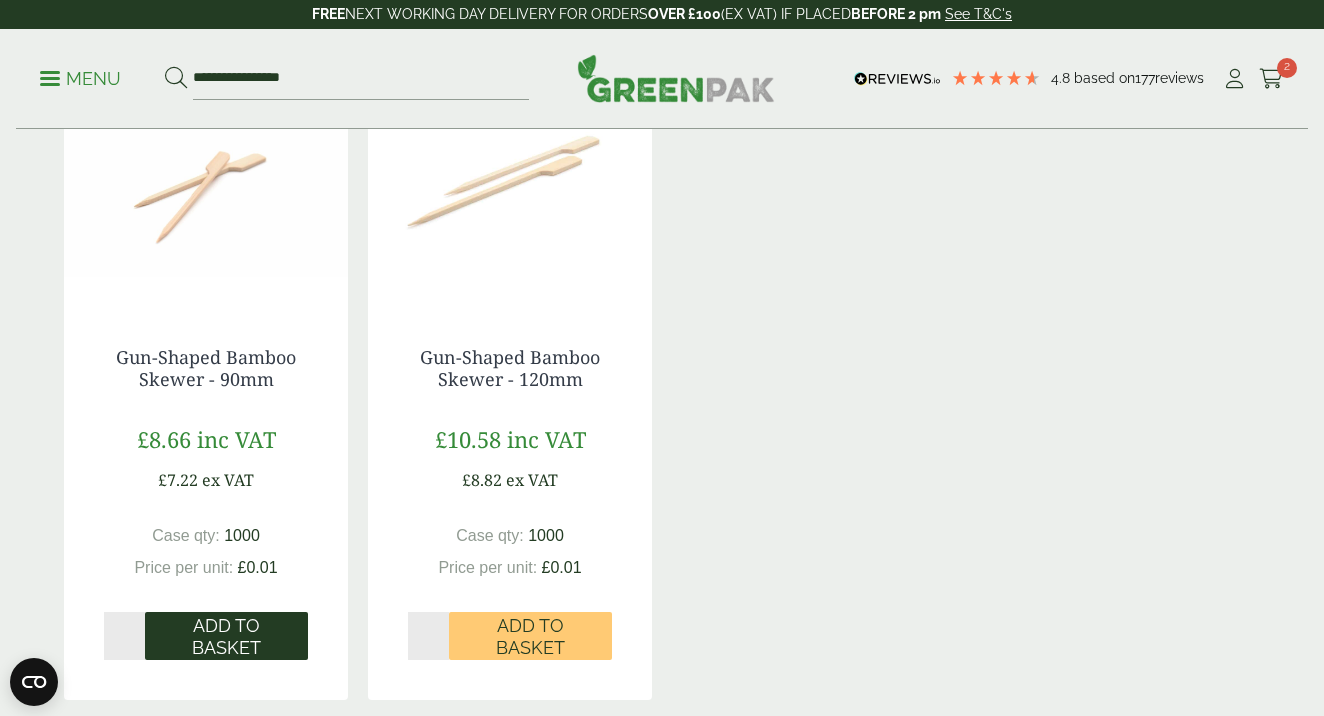 click on "Add to Basket" at bounding box center (226, 636) 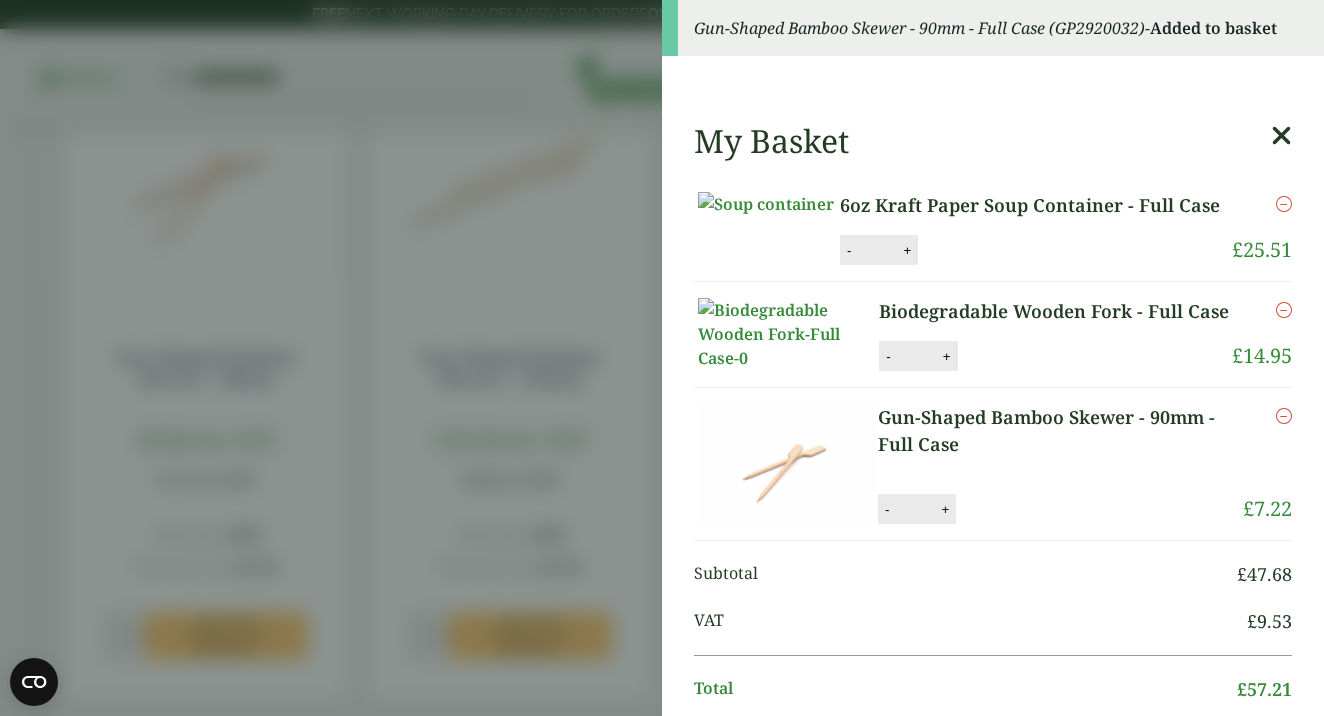 click at bounding box center [1281, 136] 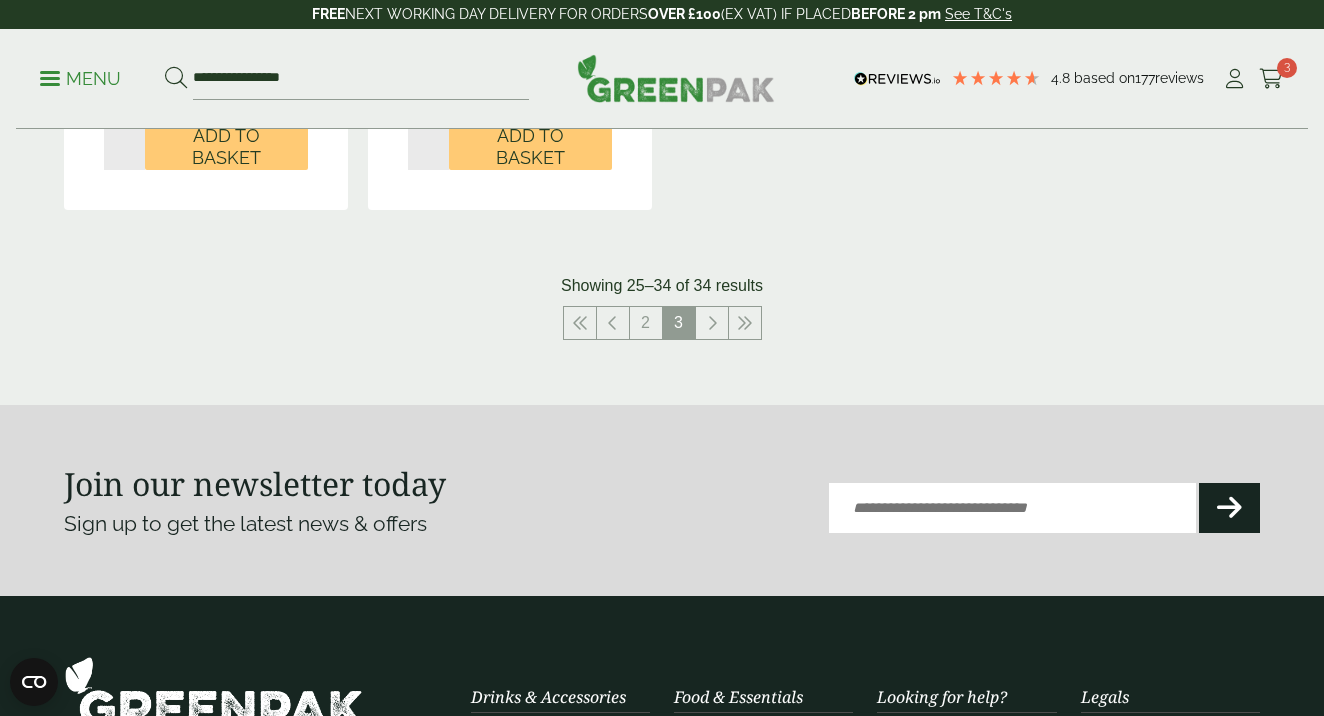 scroll, scrollTop: 2325, scrollLeft: 0, axis: vertical 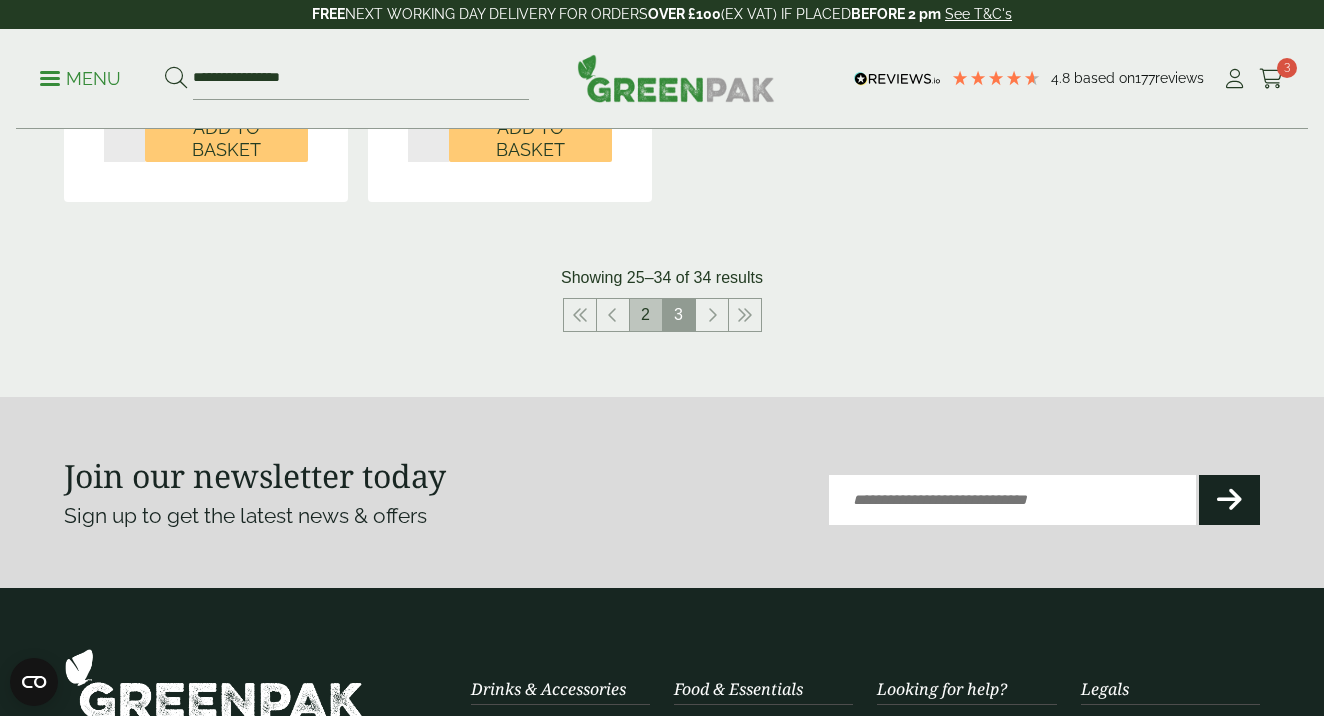 click on "2" at bounding box center [646, 315] 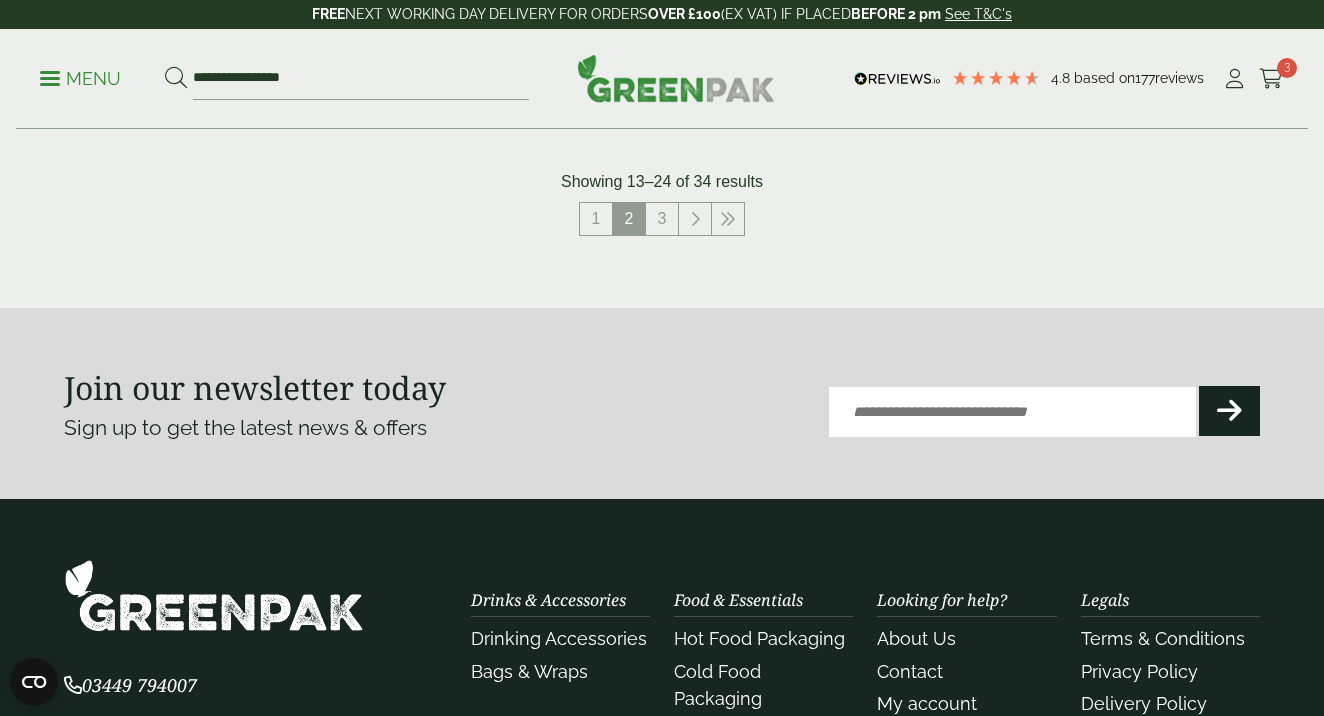 scroll, scrollTop: 2447, scrollLeft: 0, axis: vertical 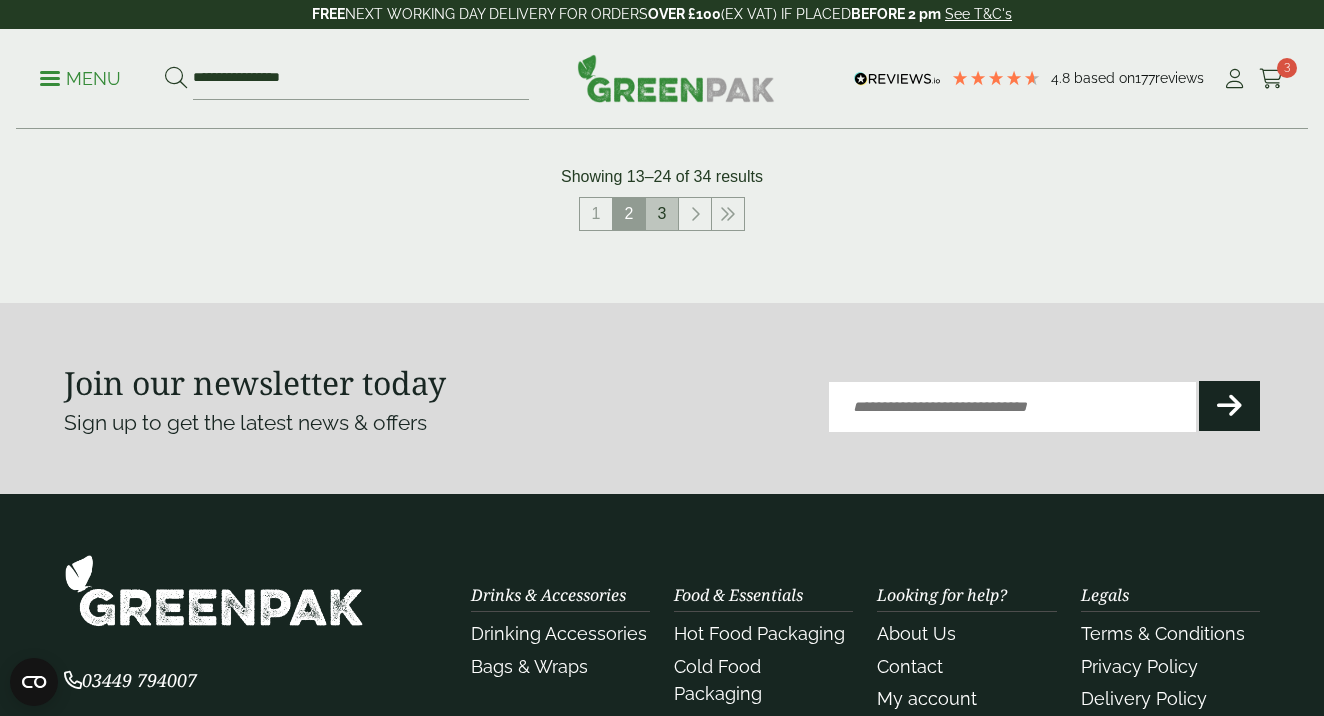 click on "3" at bounding box center [662, 214] 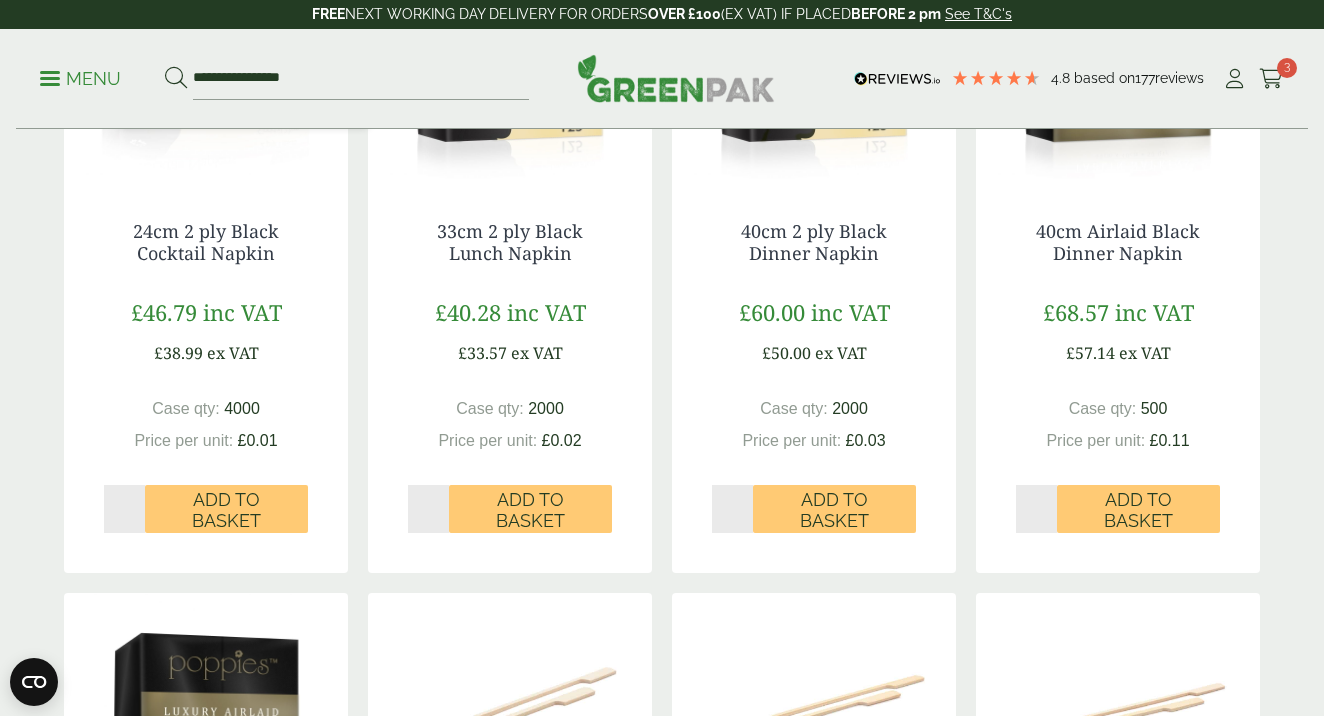 scroll, scrollTop: 628, scrollLeft: 0, axis: vertical 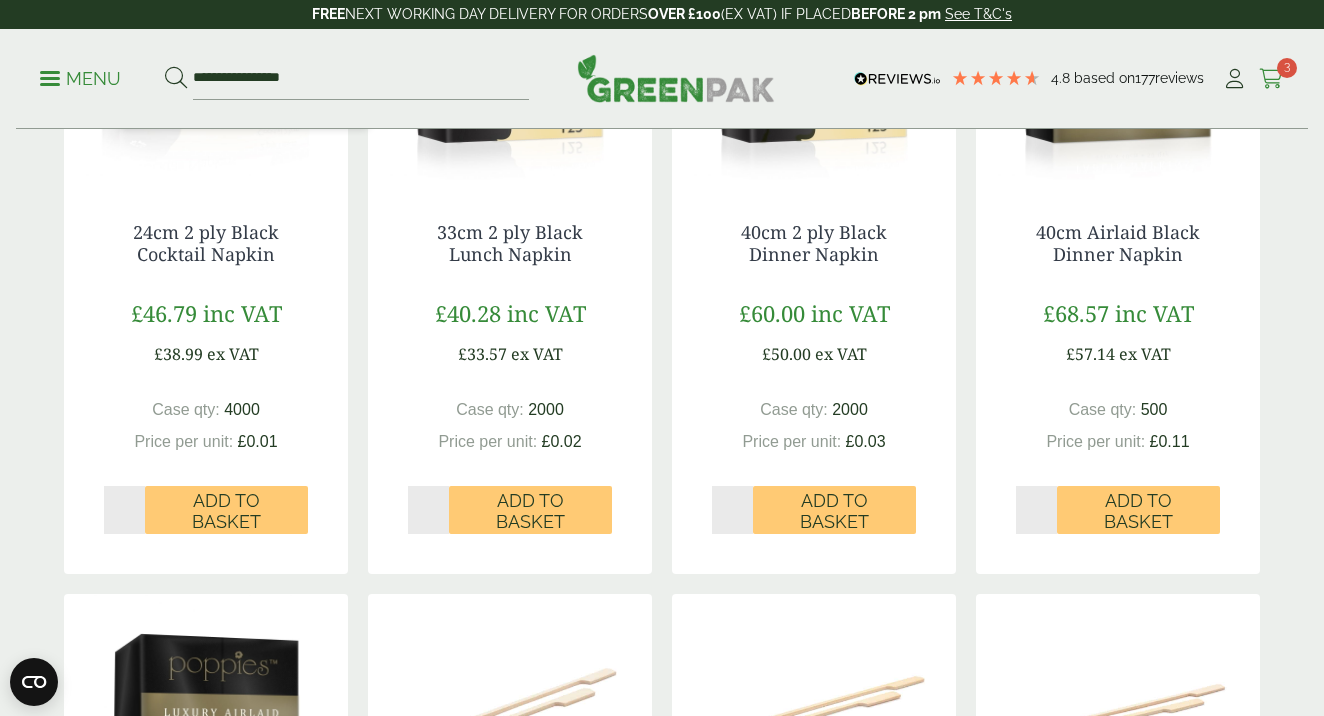 click on "3" at bounding box center (1287, 68) 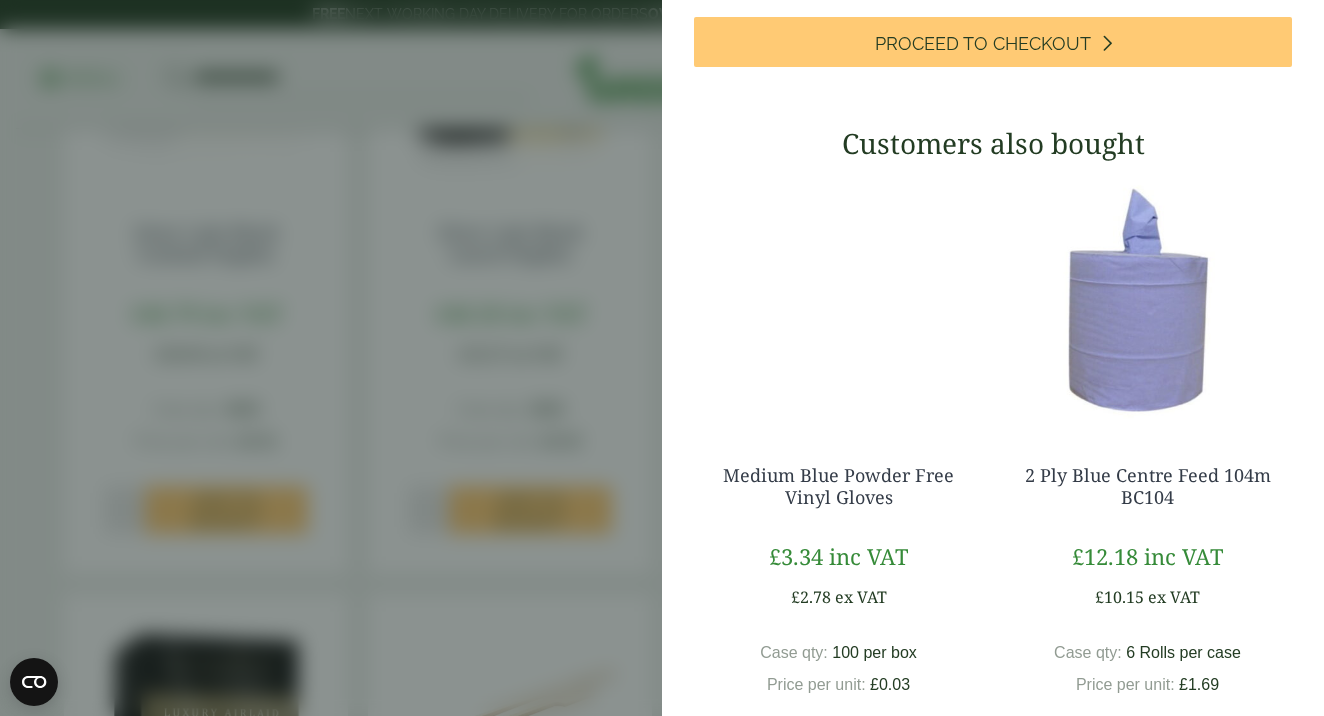 scroll, scrollTop: 673, scrollLeft: 0, axis: vertical 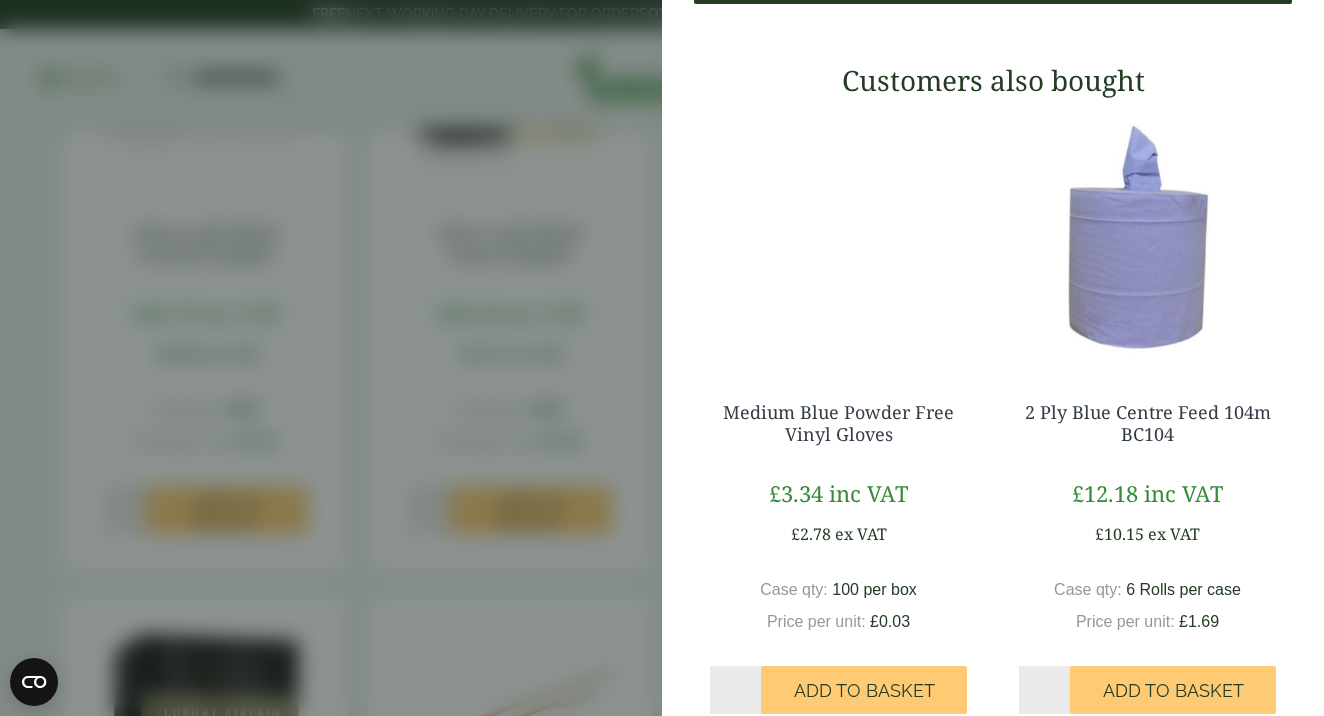 click on "Proceed to Checkout" at bounding box center (983, -19) 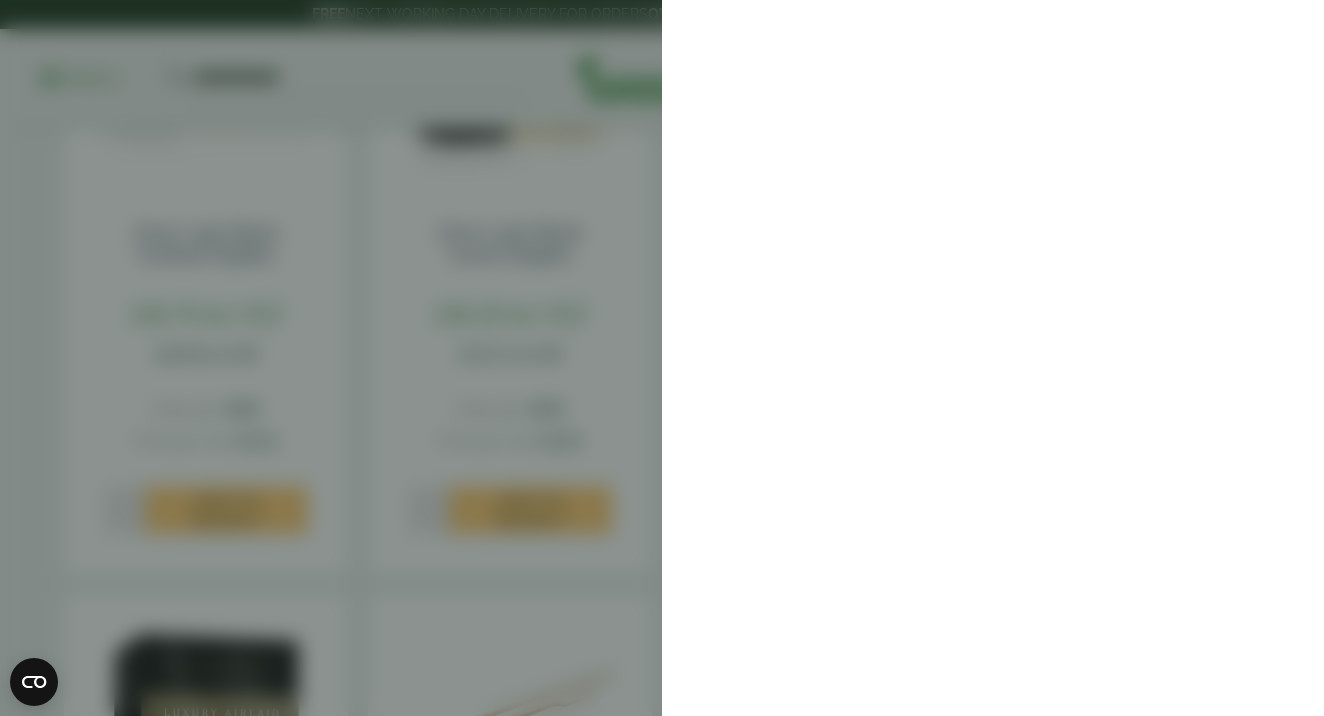 scroll, scrollTop: 0, scrollLeft: 0, axis: both 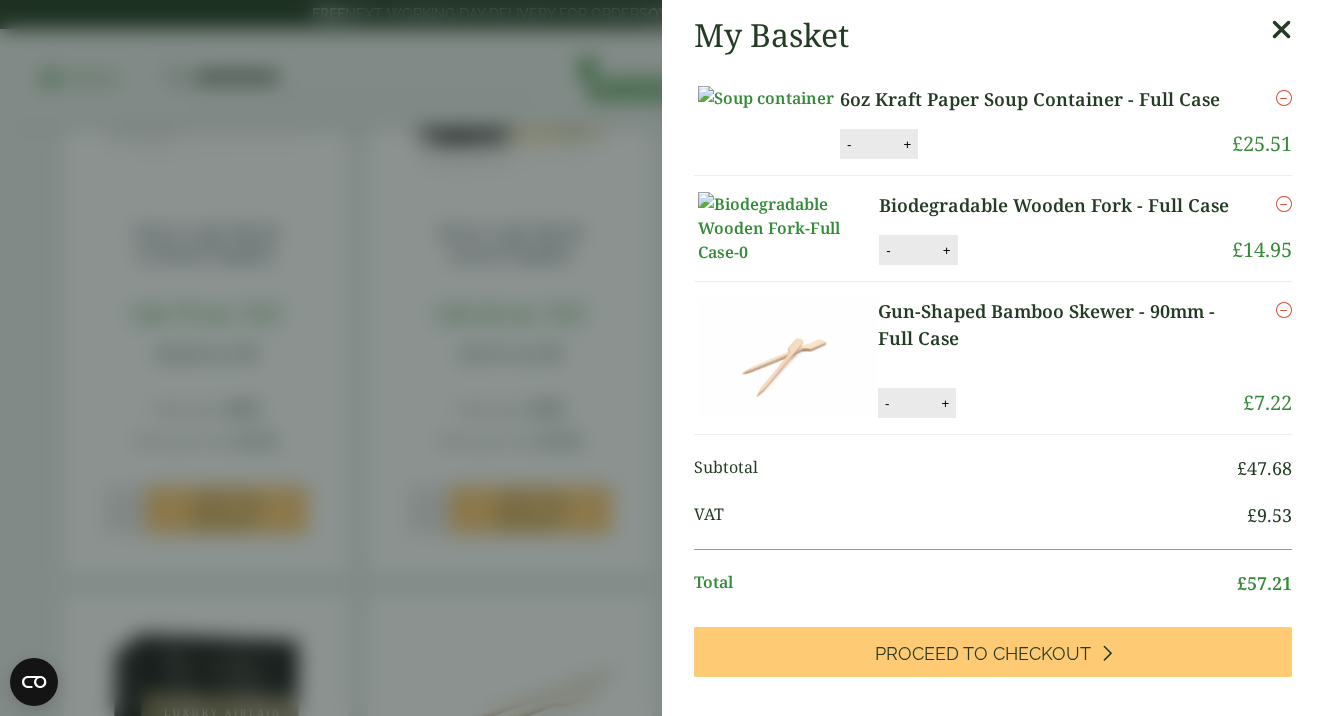 click on "My Basket
6oz Kraft Paper Soup Container - Full Case
6oz Kraft Paper Soup Container - Full Case quantity
- * +
Update
Remove
£ 25.51 -" at bounding box center [662, 358] 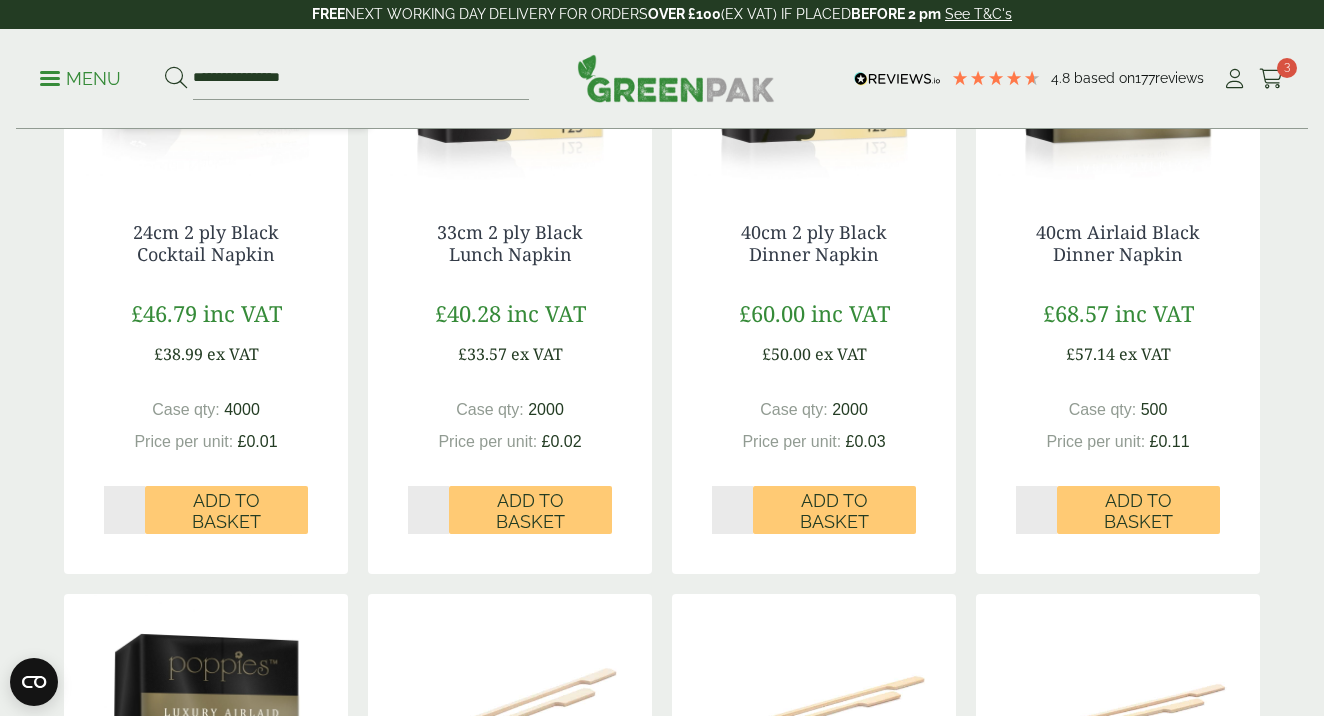 click on "Menu" at bounding box center [80, 77] 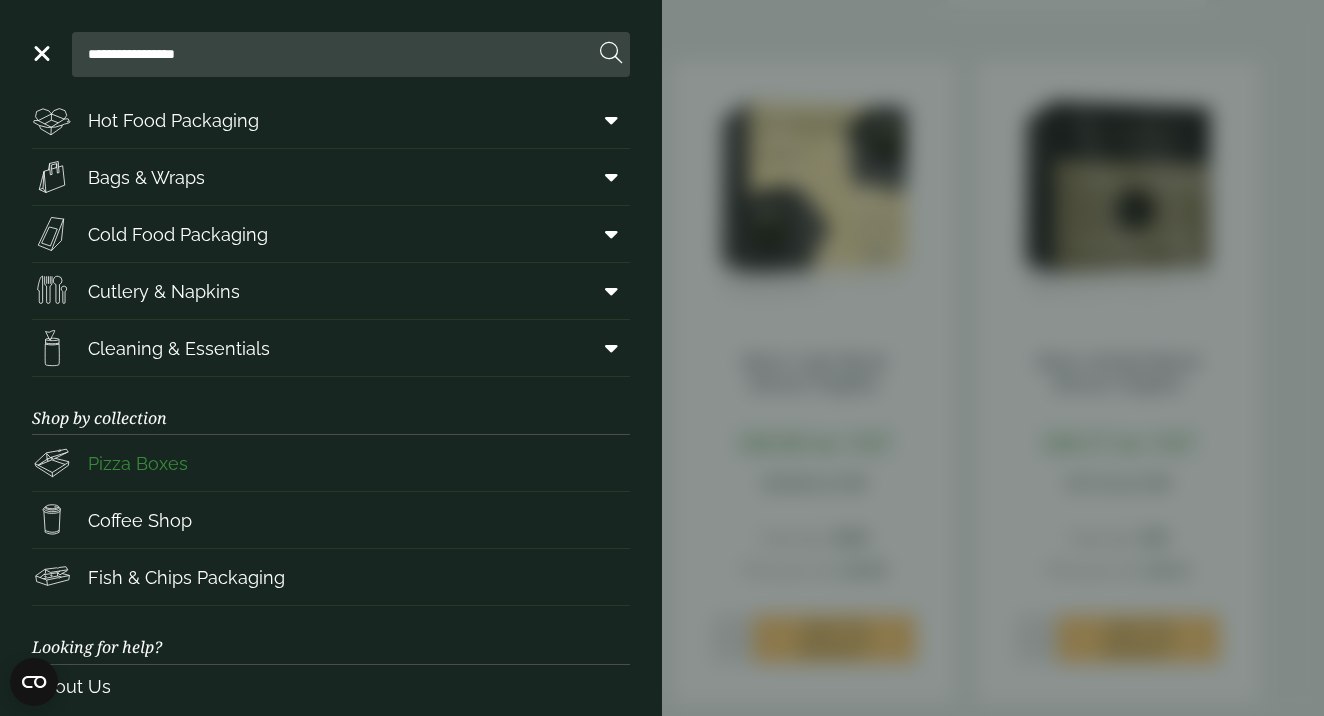 scroll, scrollTop: 125, scrollLeft: 0, axis: vertical 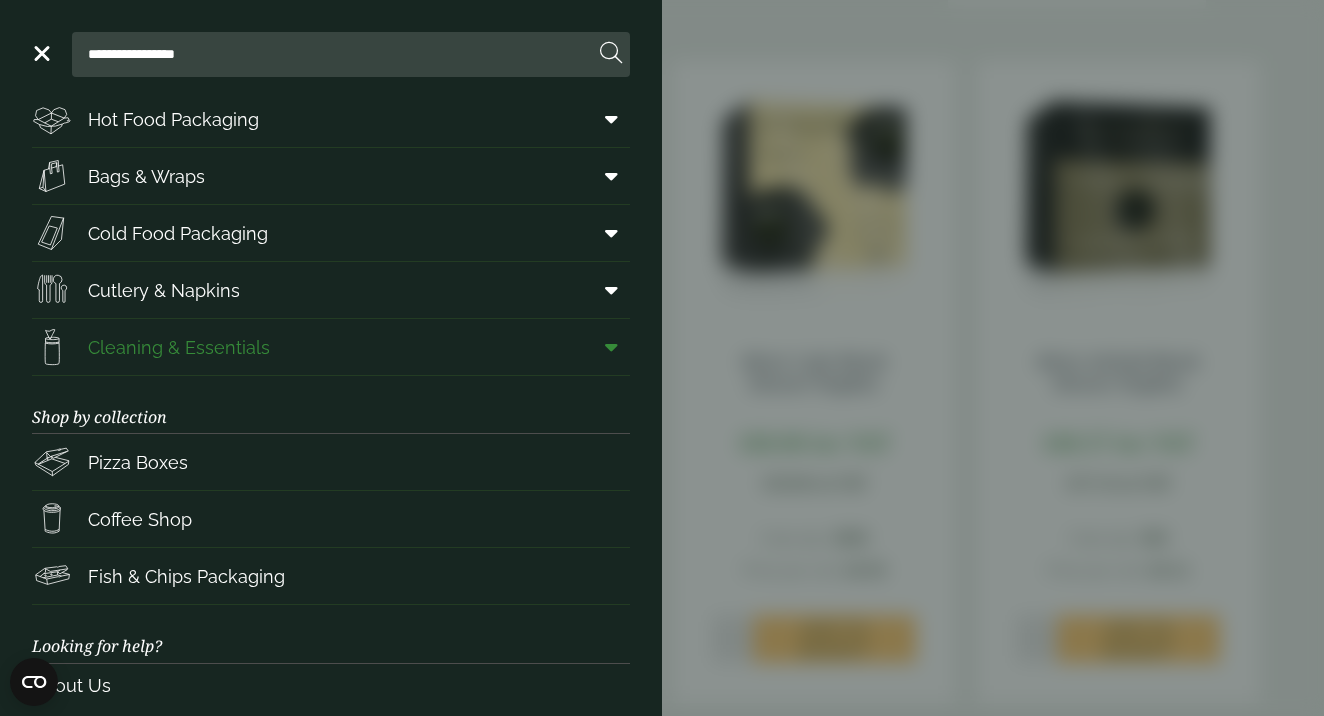 click on "Cleaning & Essentials" at bounding box center [179, 347] 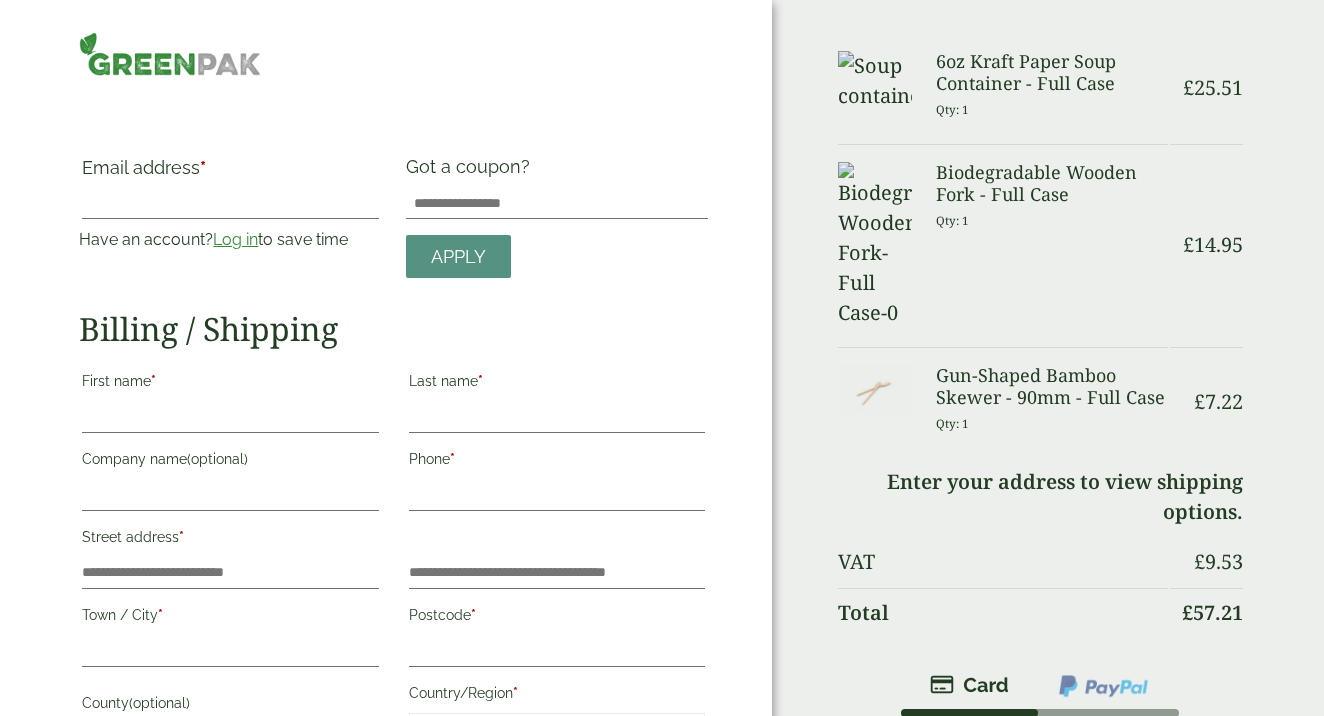 scroll, scrollTop: 0, scrollLeft: 0, axis: both 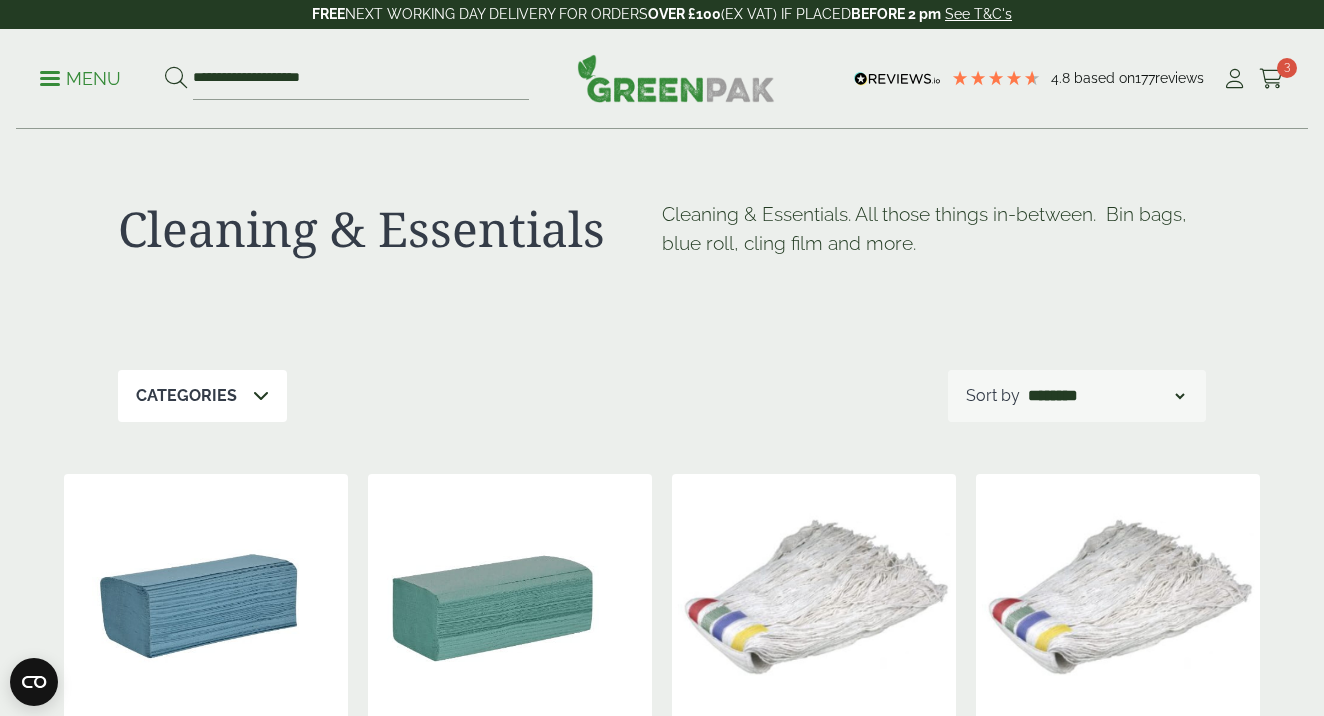 click at bounding box center [261, 395] 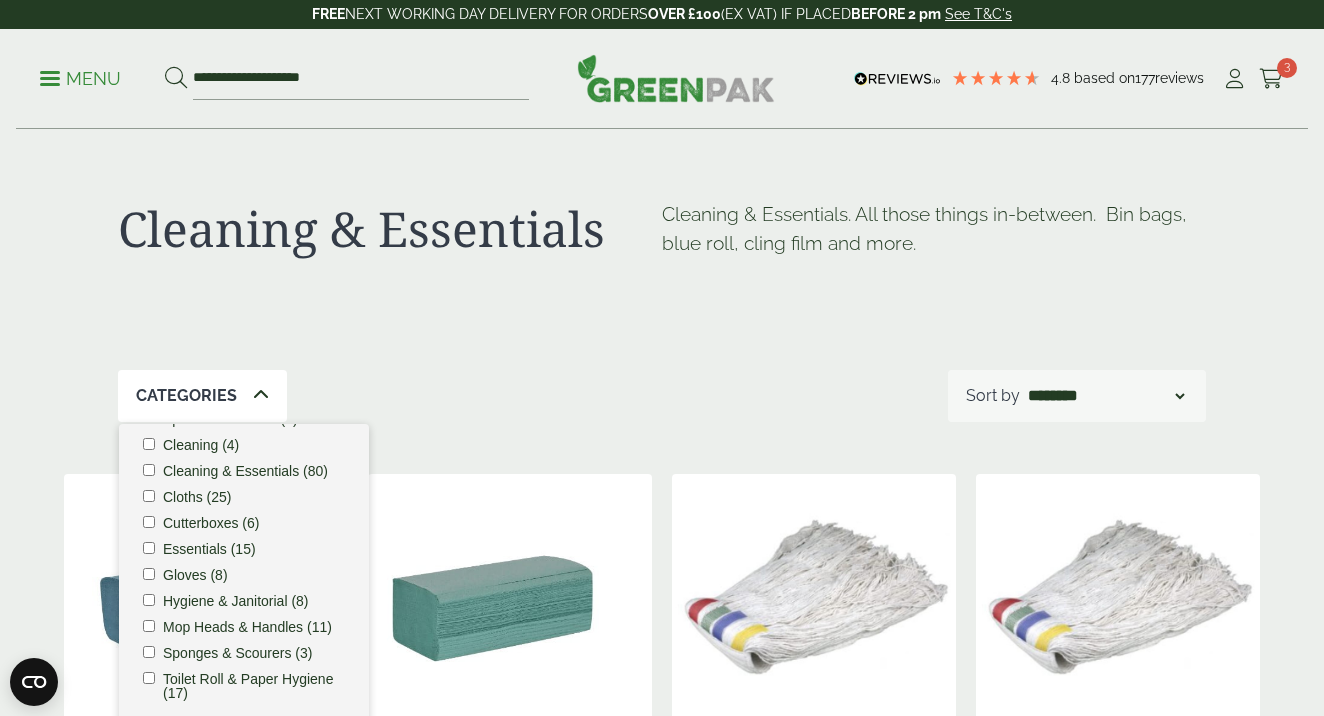 scroll, scrollTop: 35, scrollLeft: 0, axis: vertical 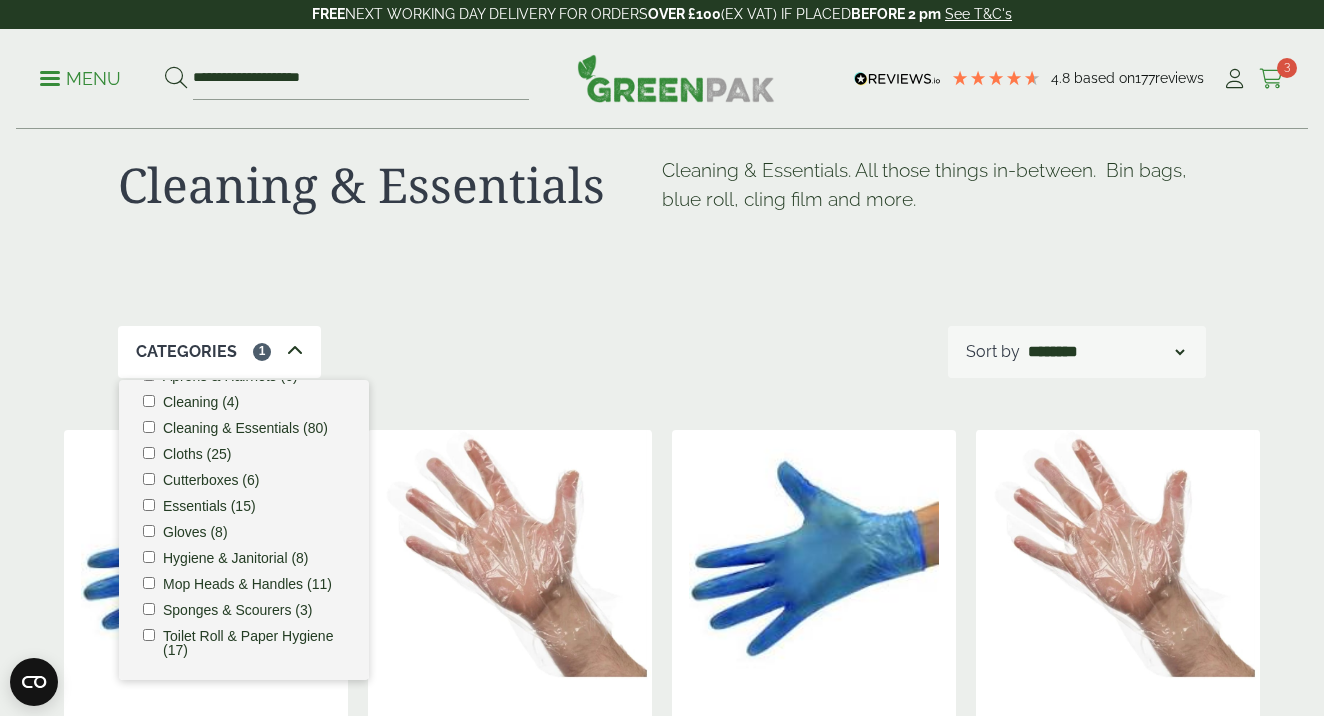 click at bounding box center [1271, 79] 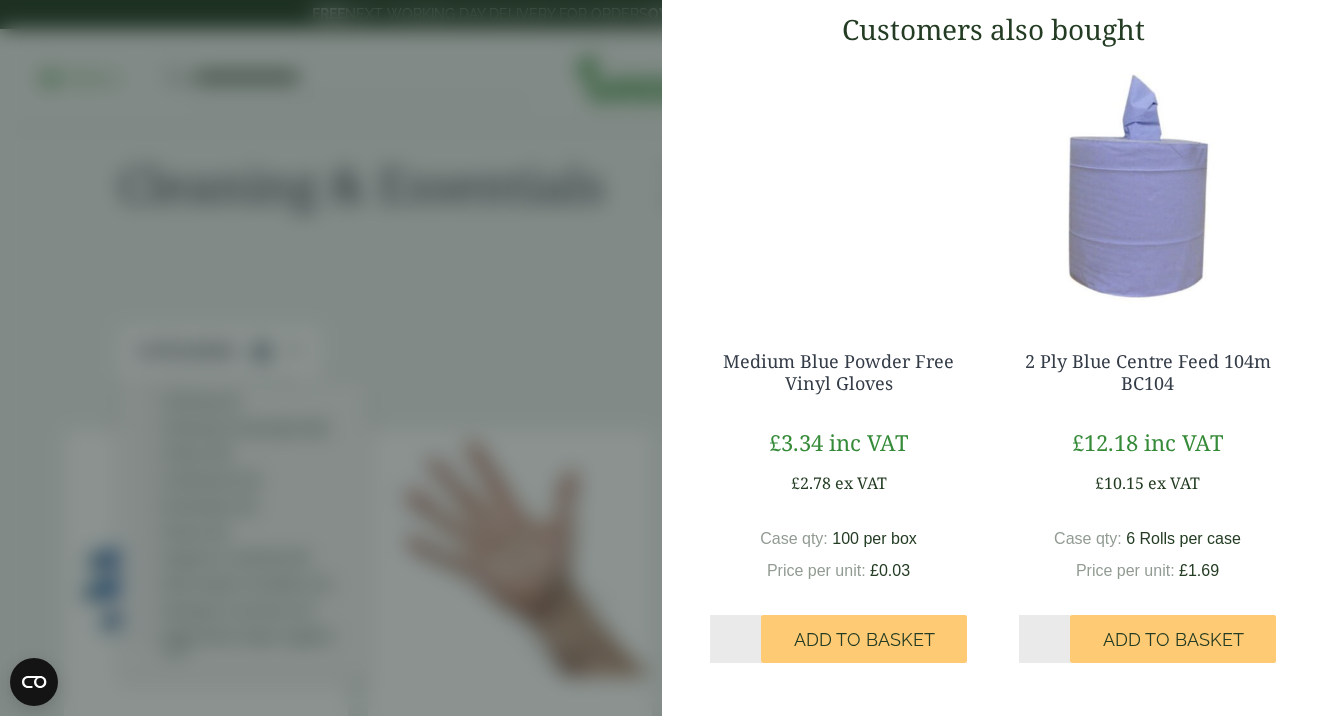 scroll, scrollTop: 727, scrollLeft: 0, axis: vertical 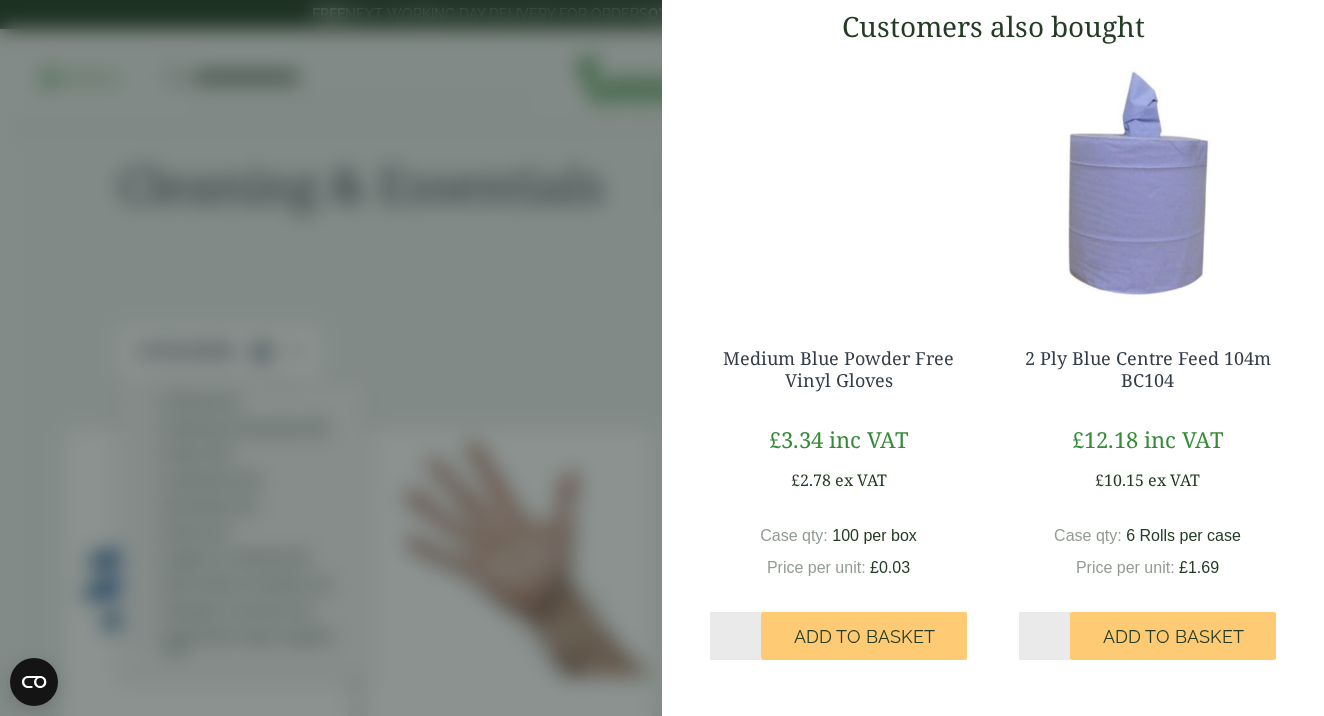 click on "Proceed to Checkout" at bounding box center (993, -75) 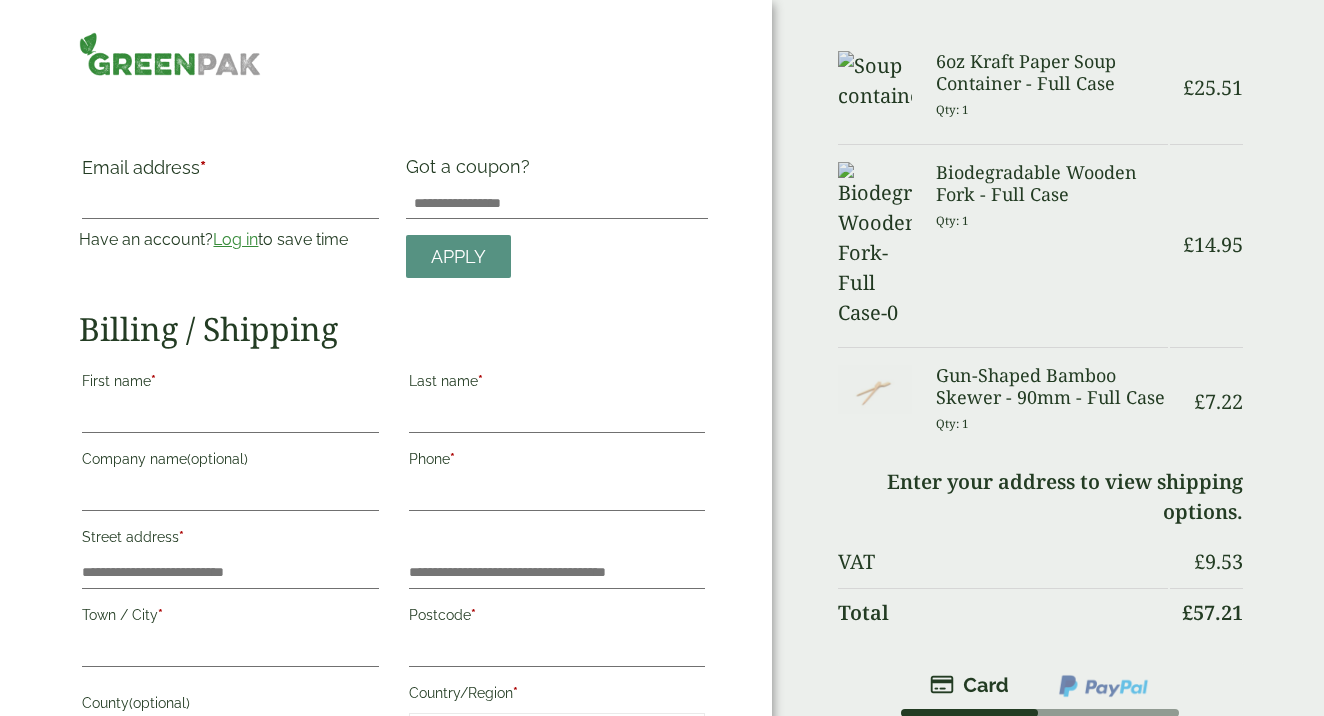 scroll, scrollTop: 0, scrollLeft: 0, axis: both 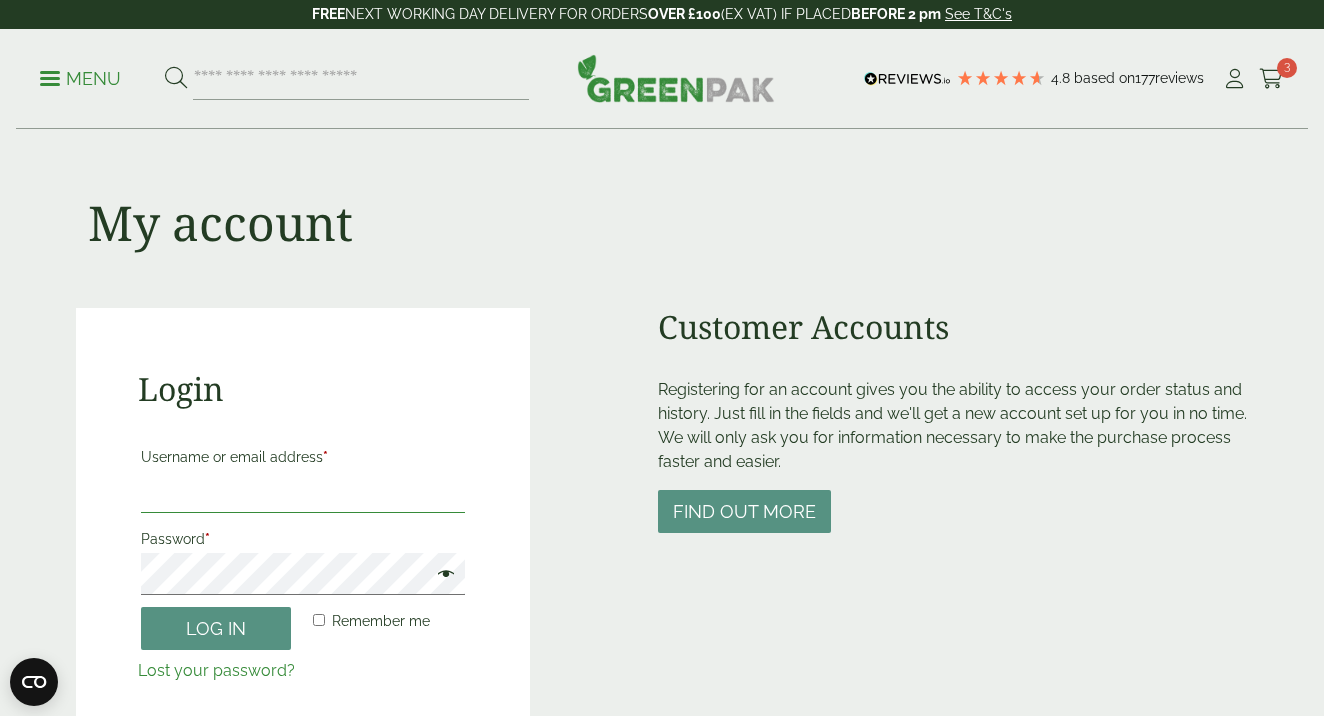 click on "Username or email address  *" at bounding box center [303, 492] 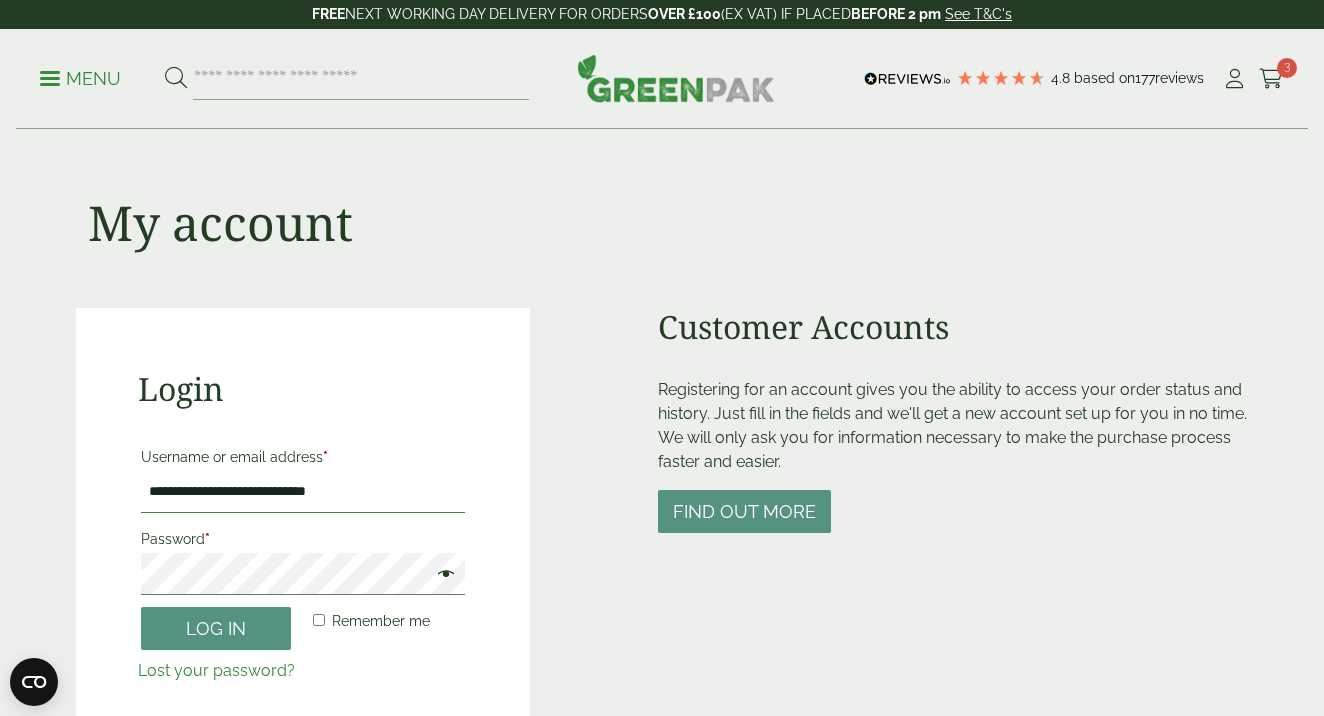 type on "**********" 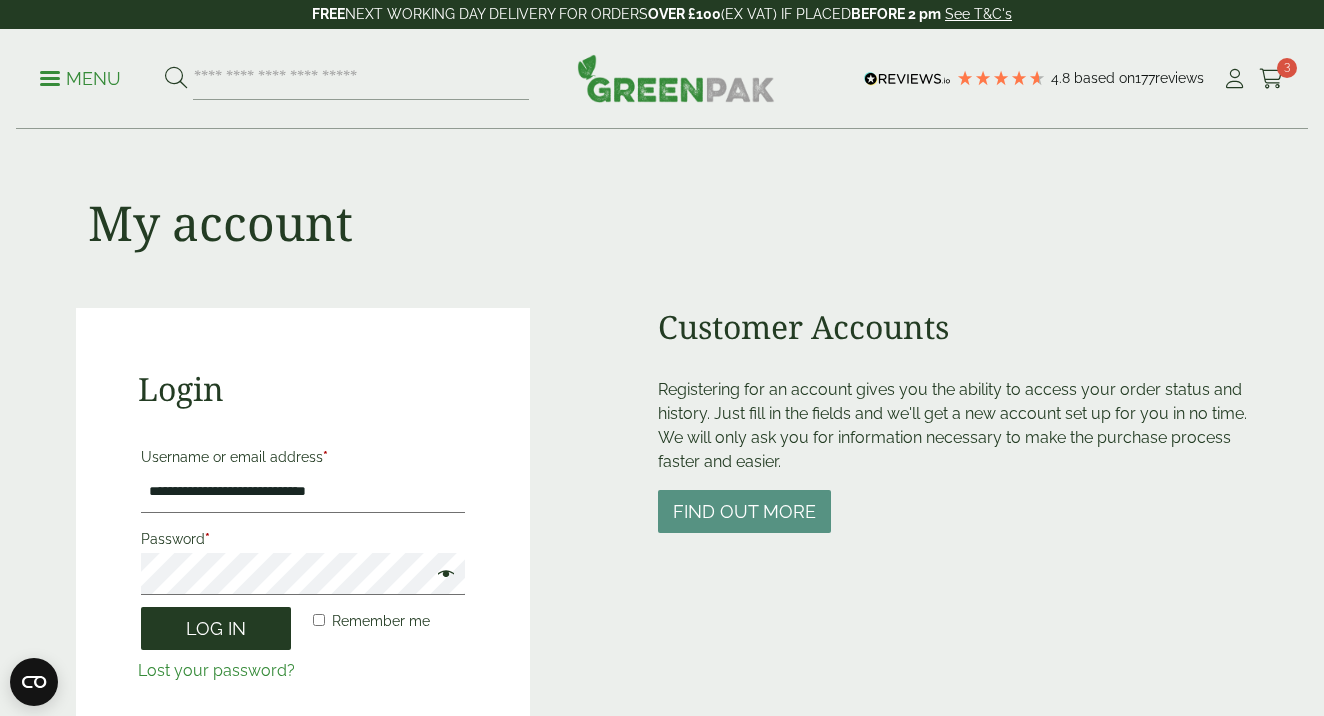 click on "Log in" at bounding box center (216, 628) 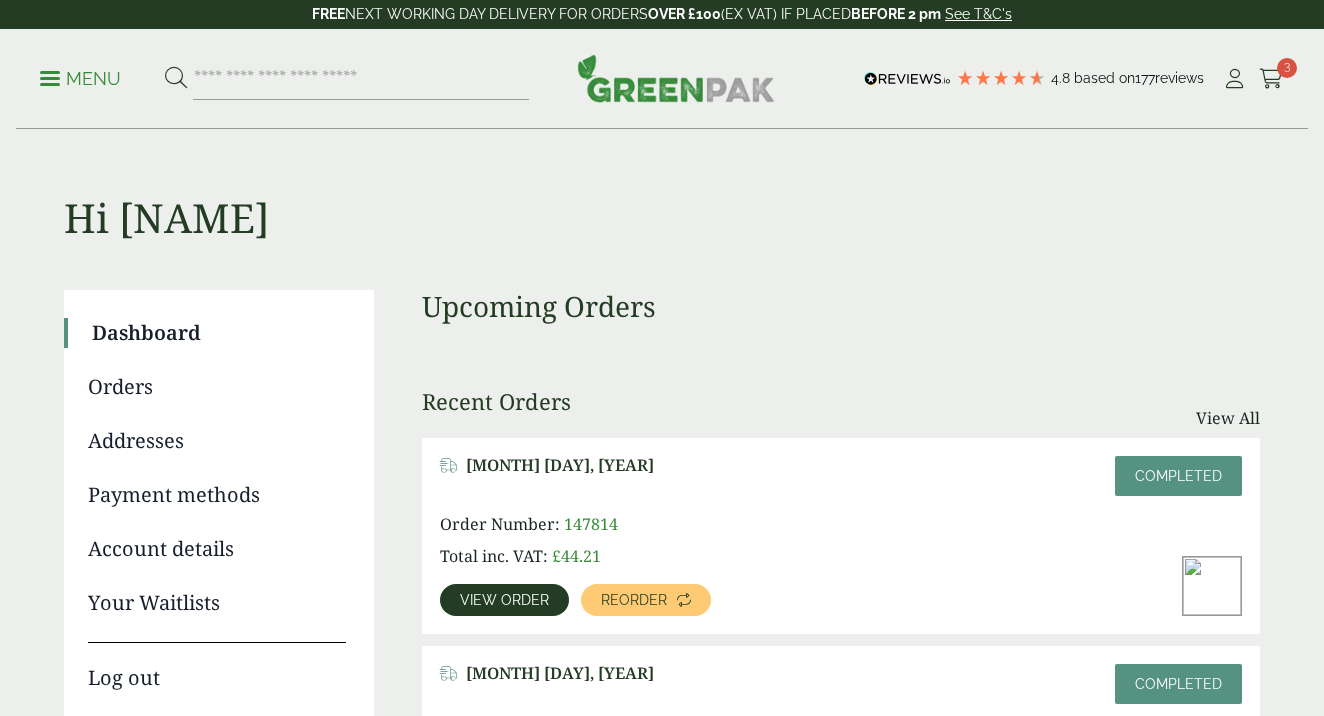 scroll, scrollTop: 0, scrollLeft: 0, axis: both 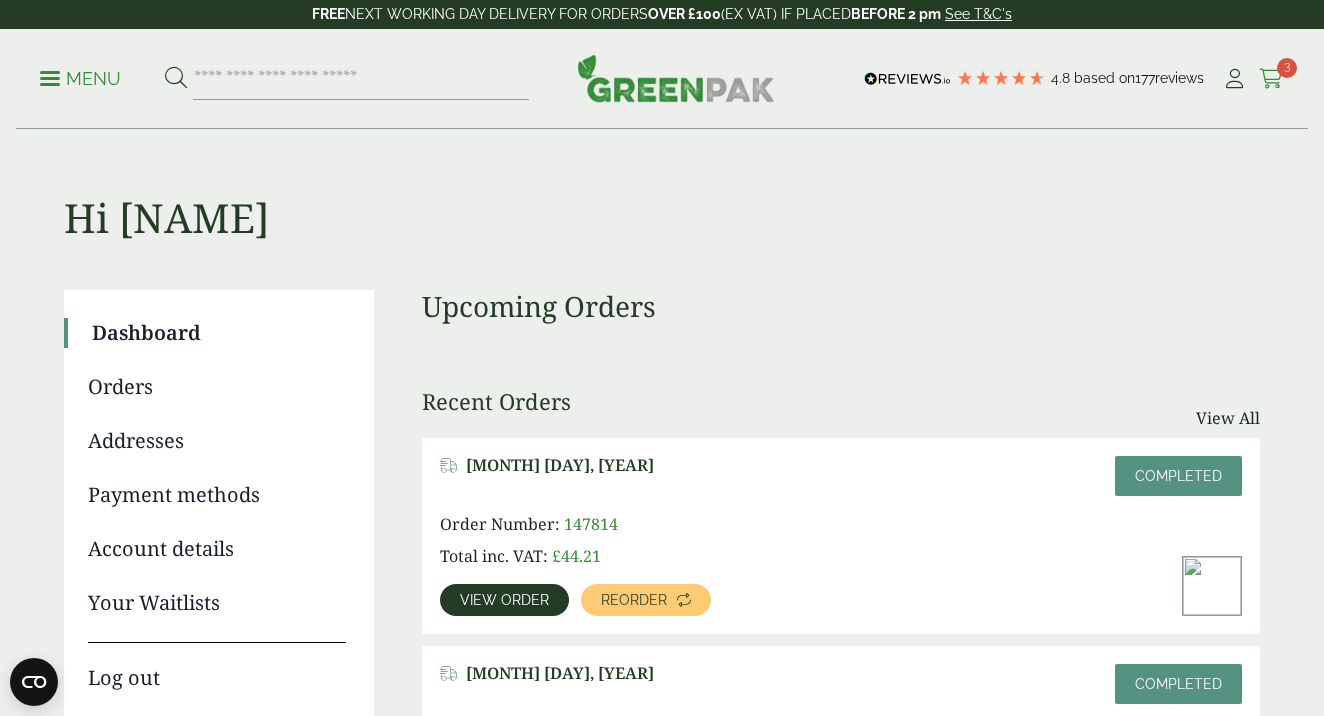 click at bounding box center (1271, 79) 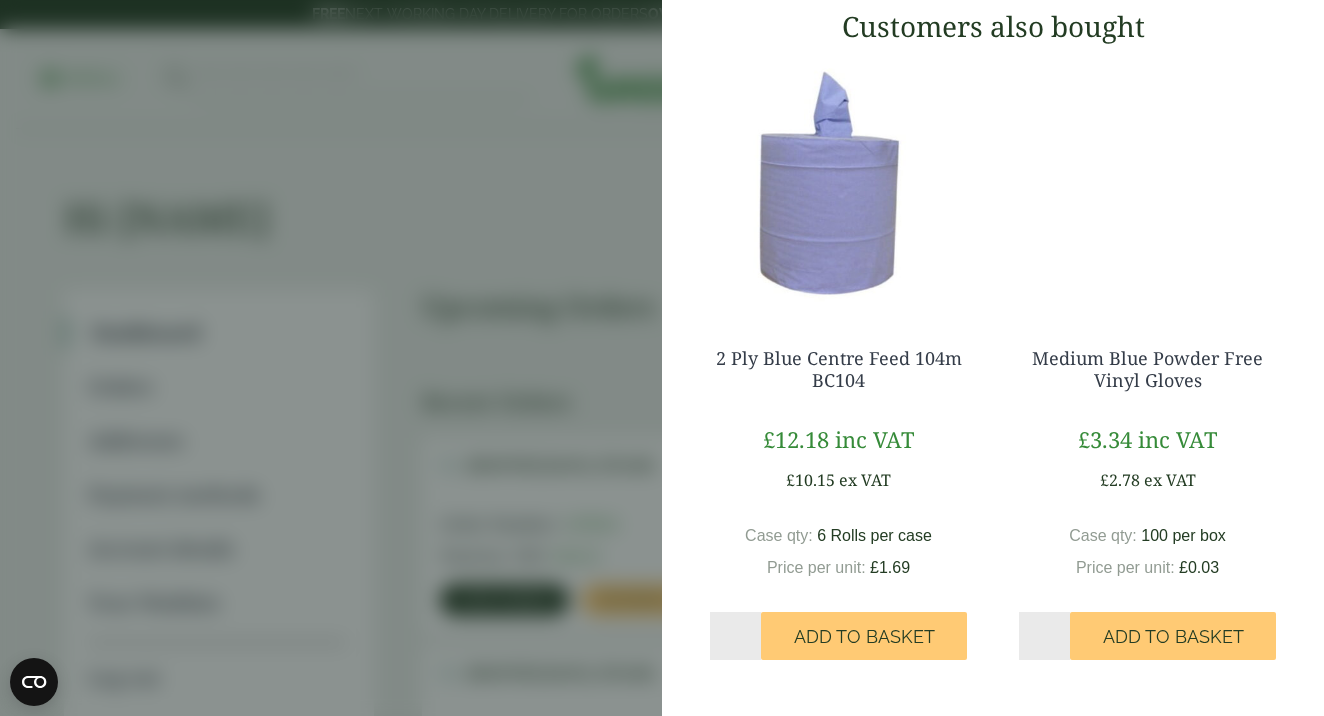 scroll, scrollTop: 769, scrollLeft: 0, axis: vertical 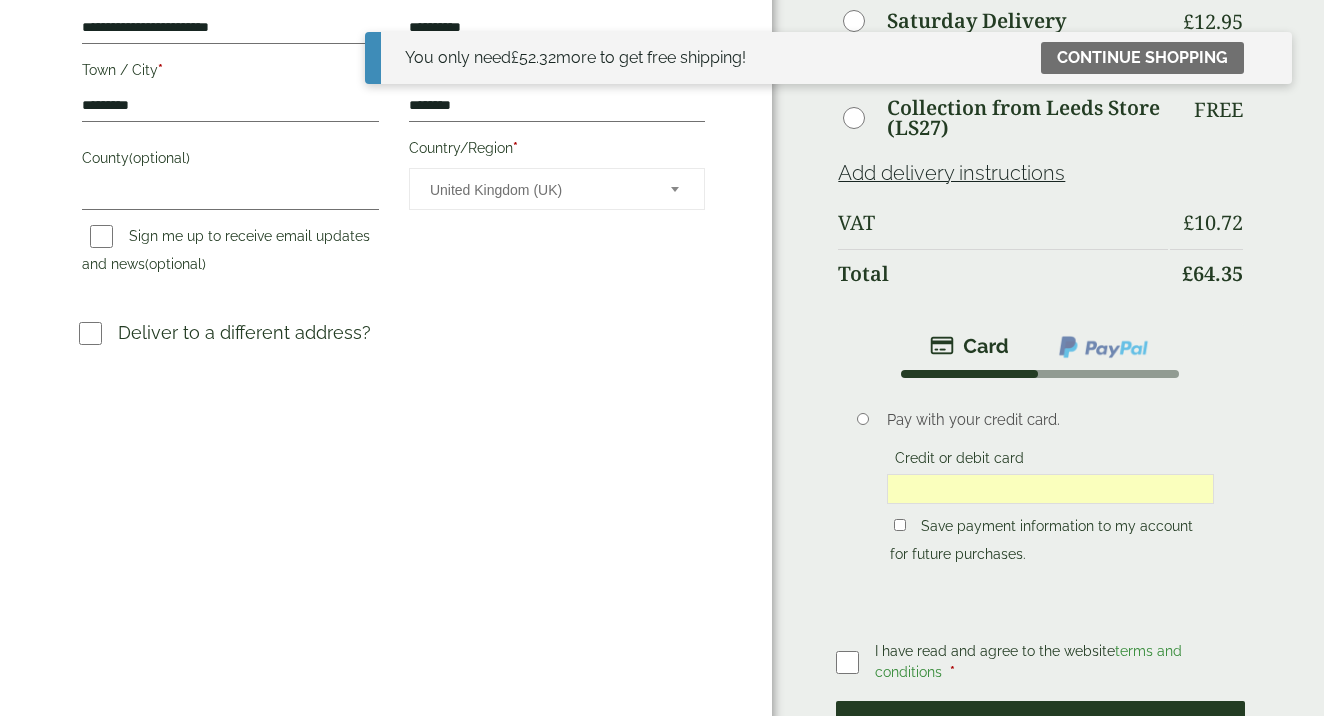 click on "Place order" at bounding box center (1040, 733) 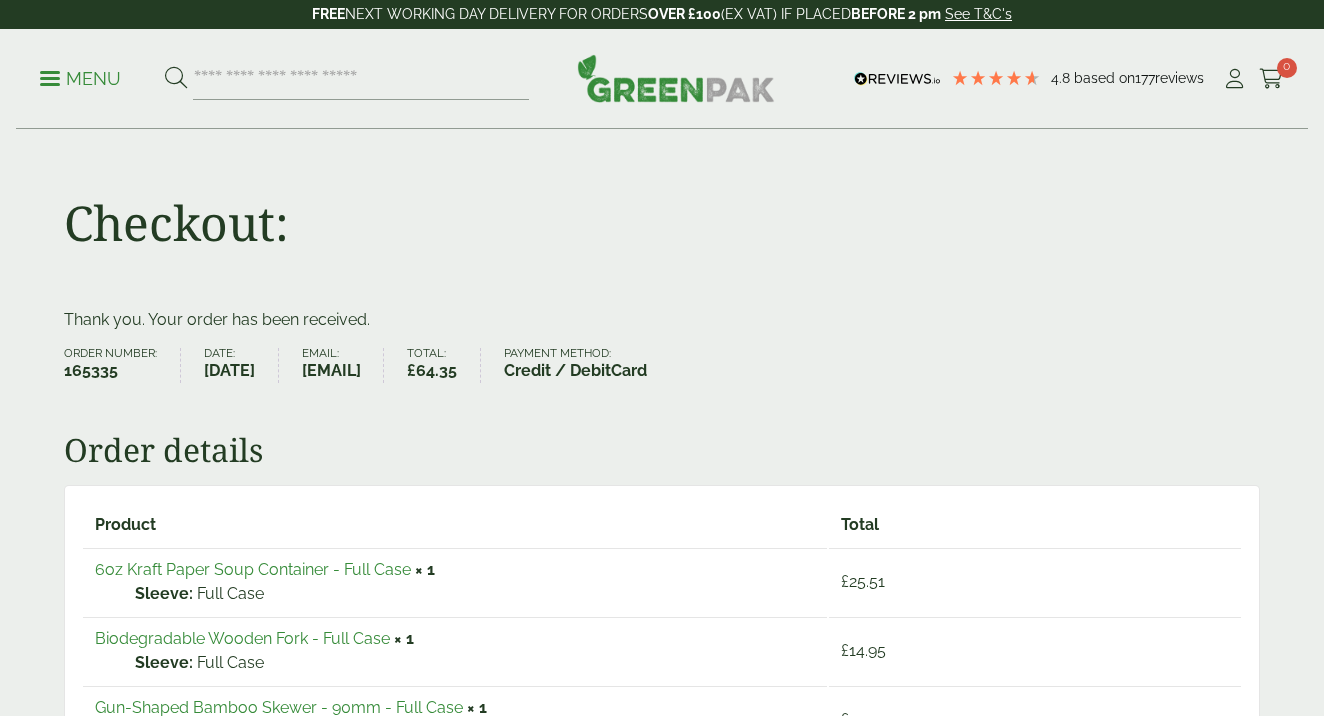 scroll, scrollTop: 0, scrollLeft: 0, axis: both 